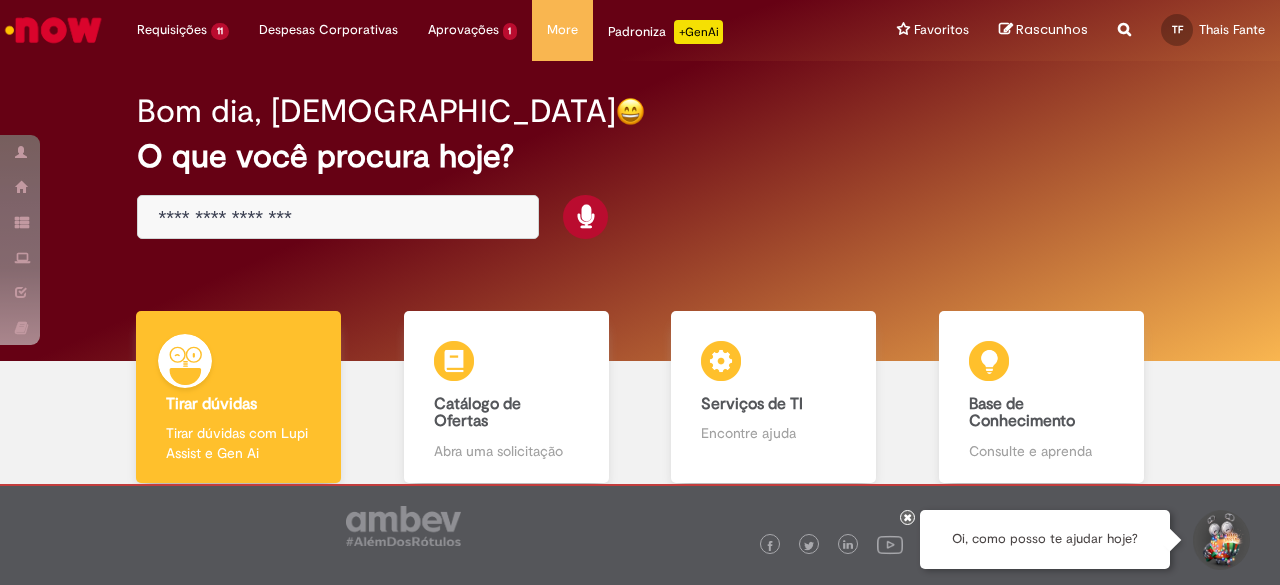 scroll, scrollTop: 0, scrollLeft: 0, axis: both 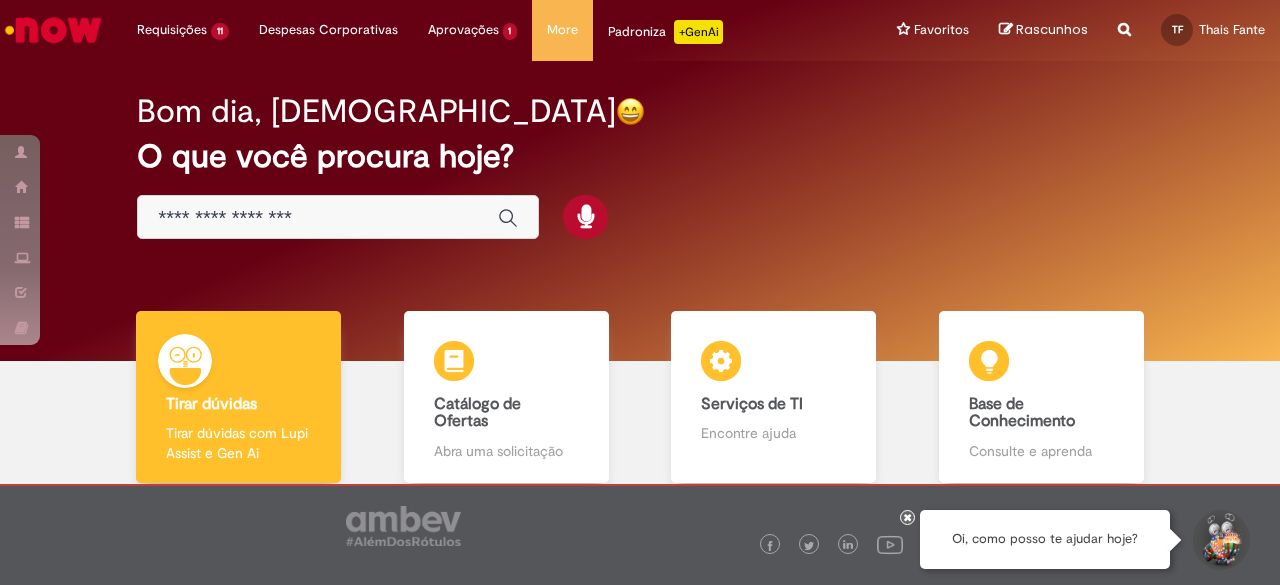 click at bounding box center (907, 517) 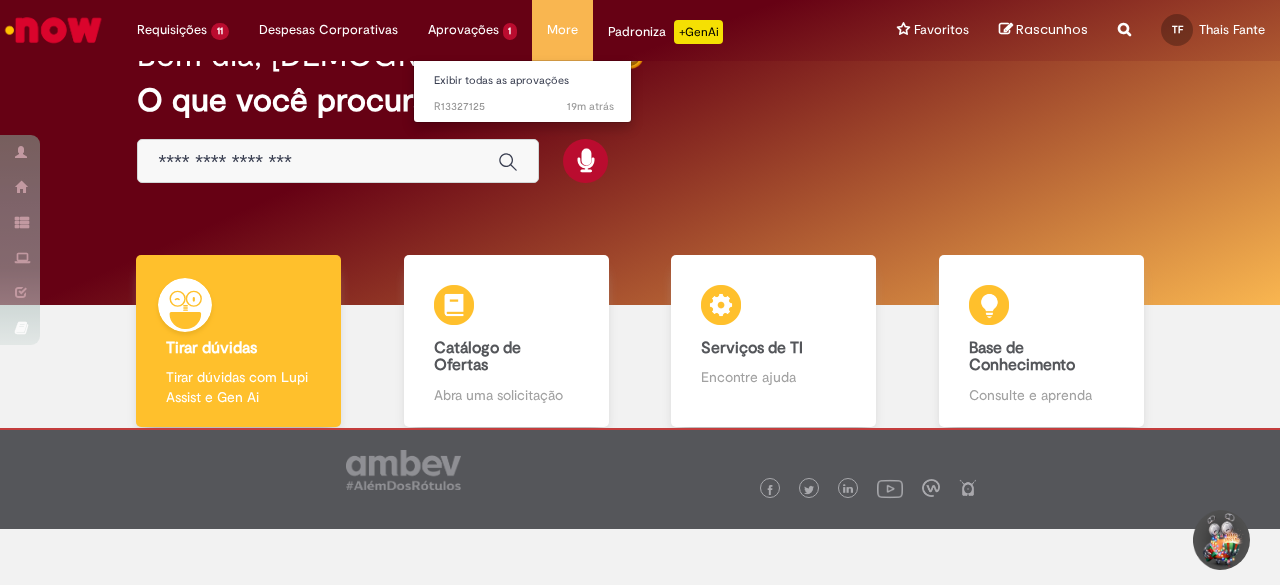 scroll, scrollTop: 100, scrollLeft: 0, axis: vertical 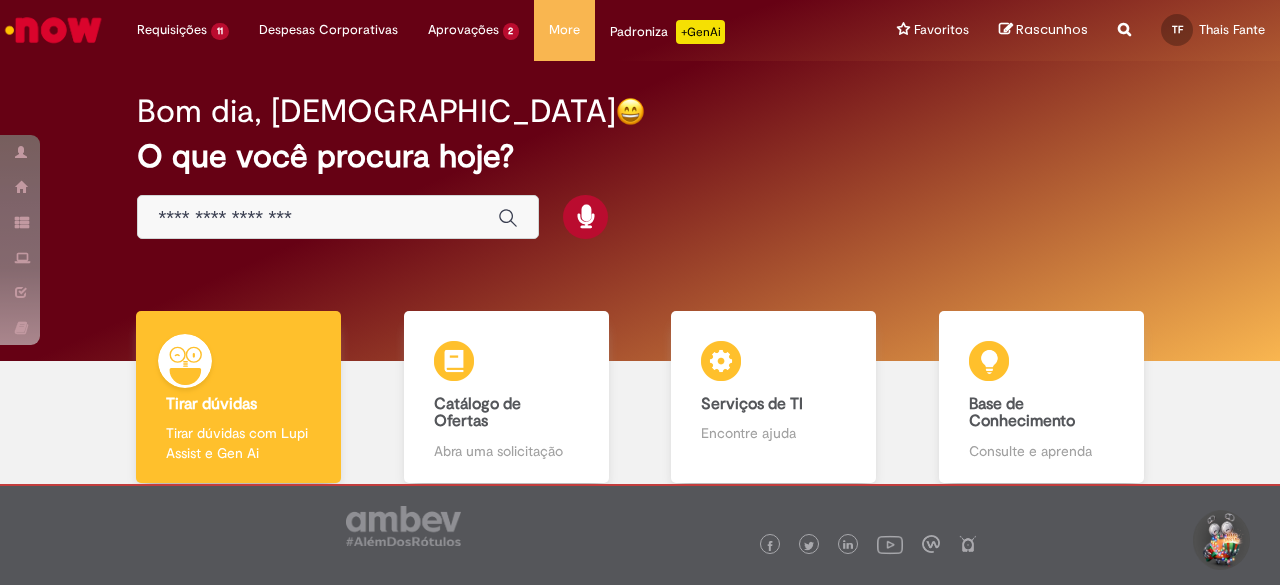 click on "O que você procura hoje?" at bounding box center [639, 156] 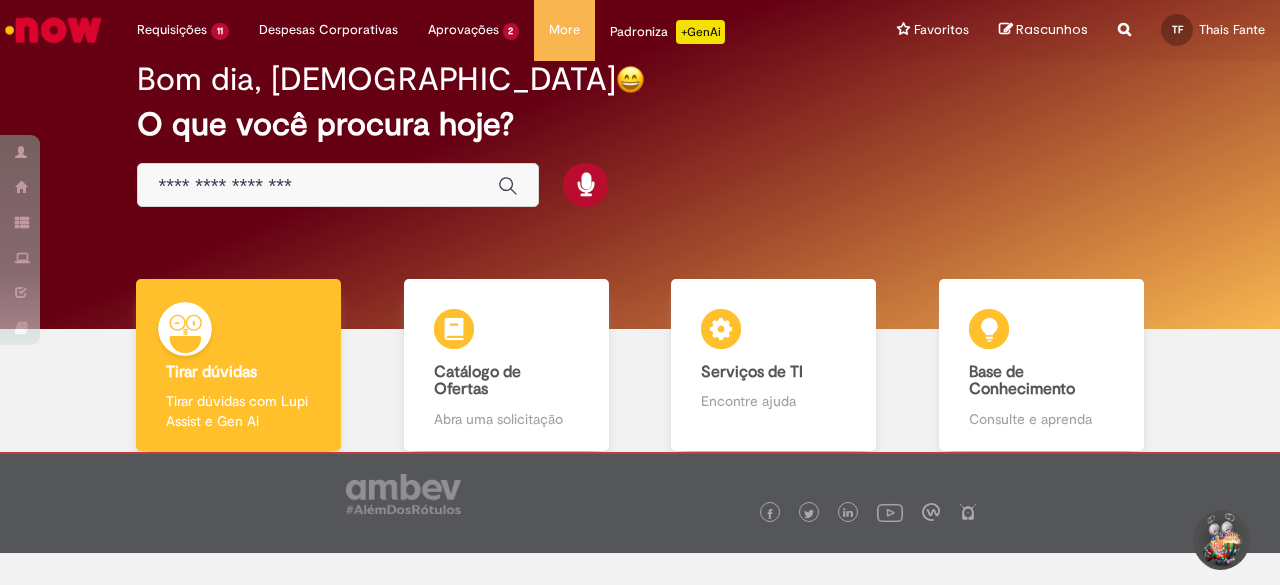scroll, scrollTop: 0, scrollLeft: 0, axis: both 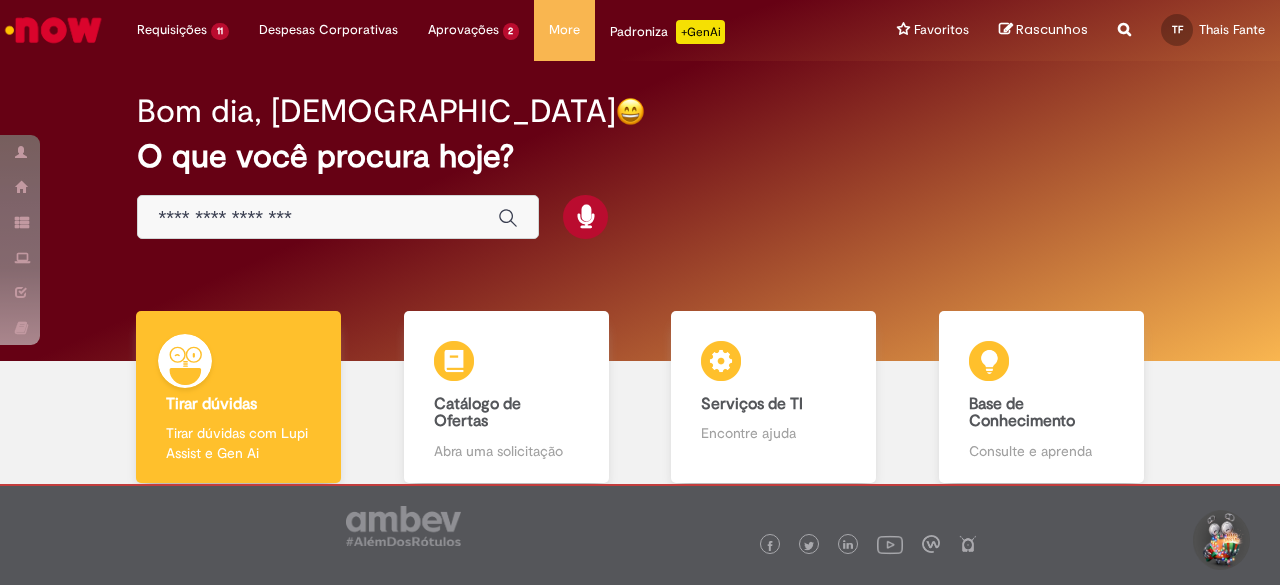 click at bounding box center (318, 218) 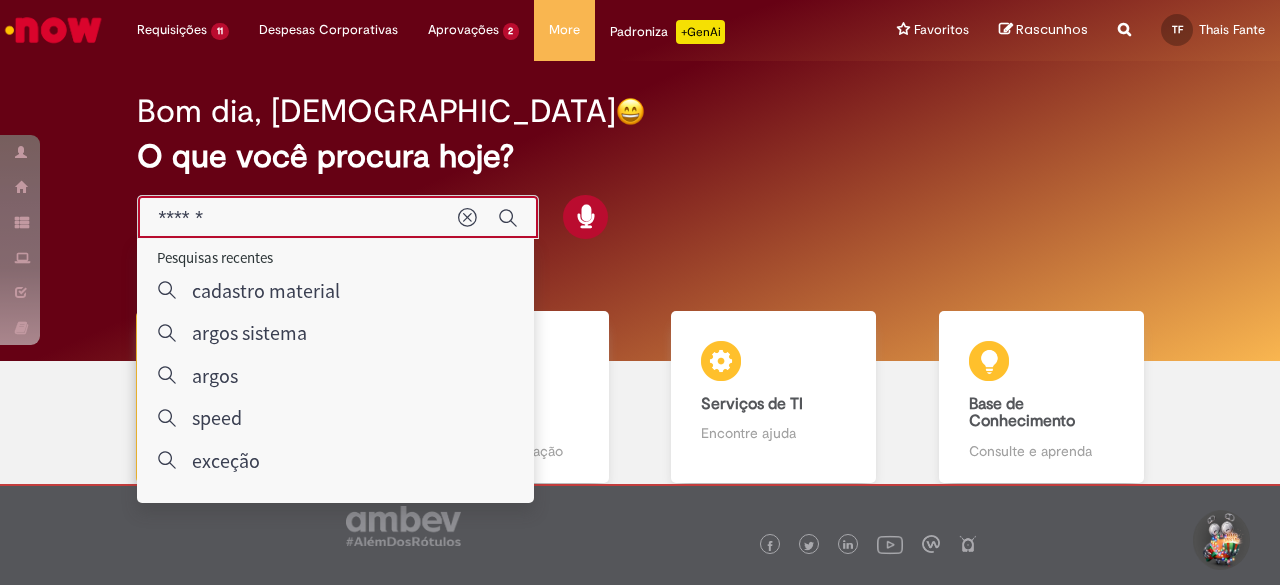 type on "*******" 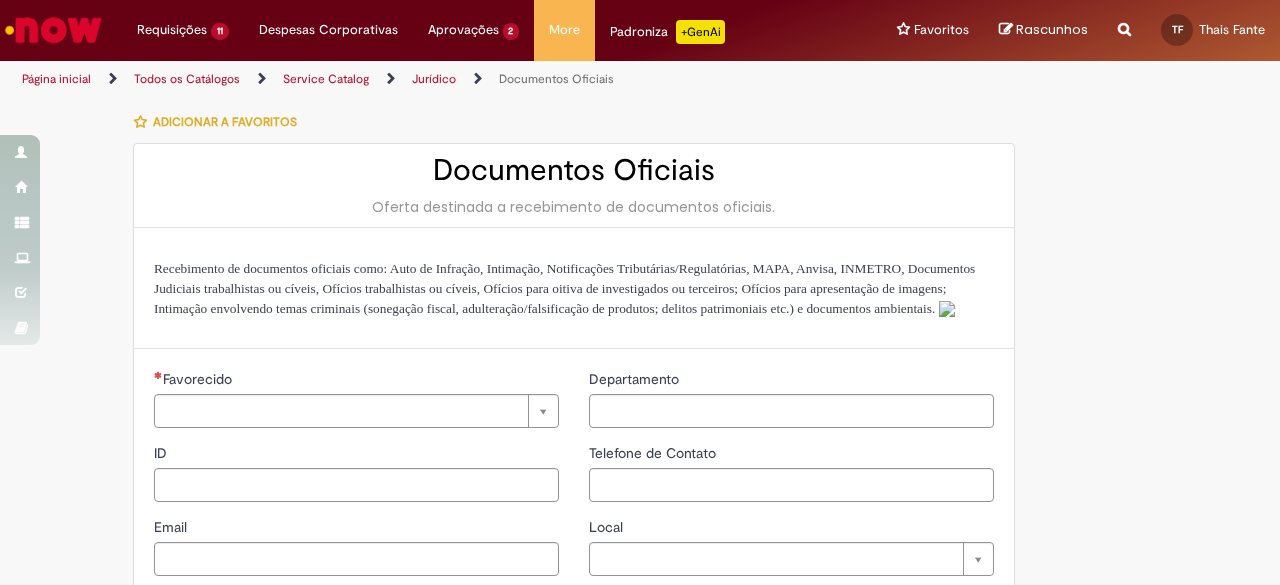 type on "**********" 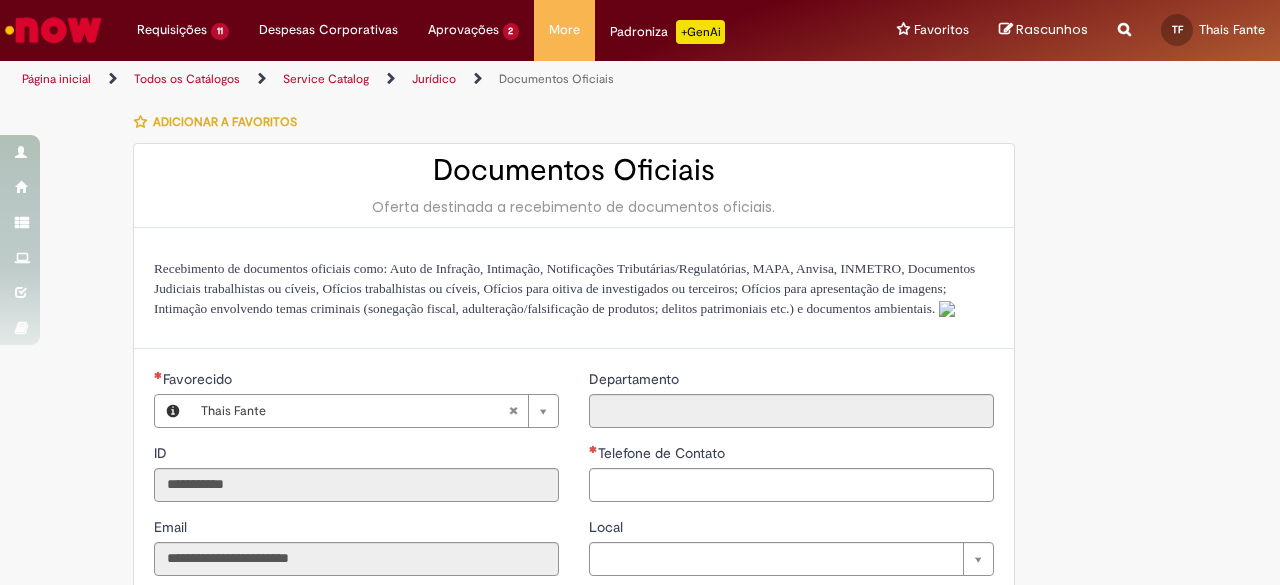 type on "**********" 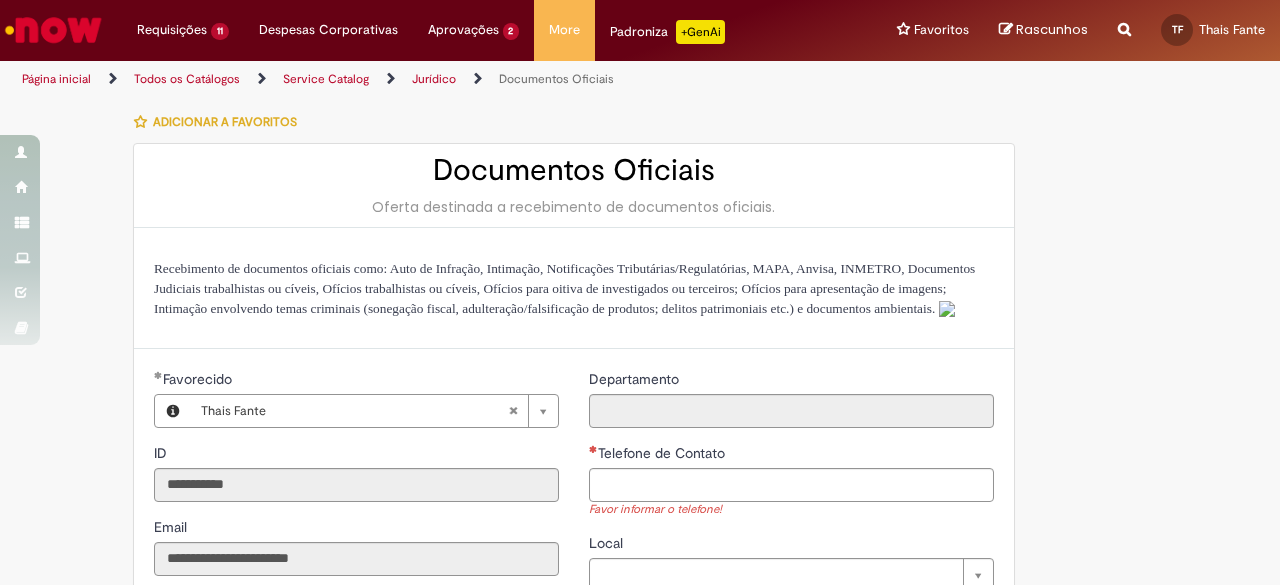 scroll, scrollTop: 200, scrollLeft: 0, axis: vertical 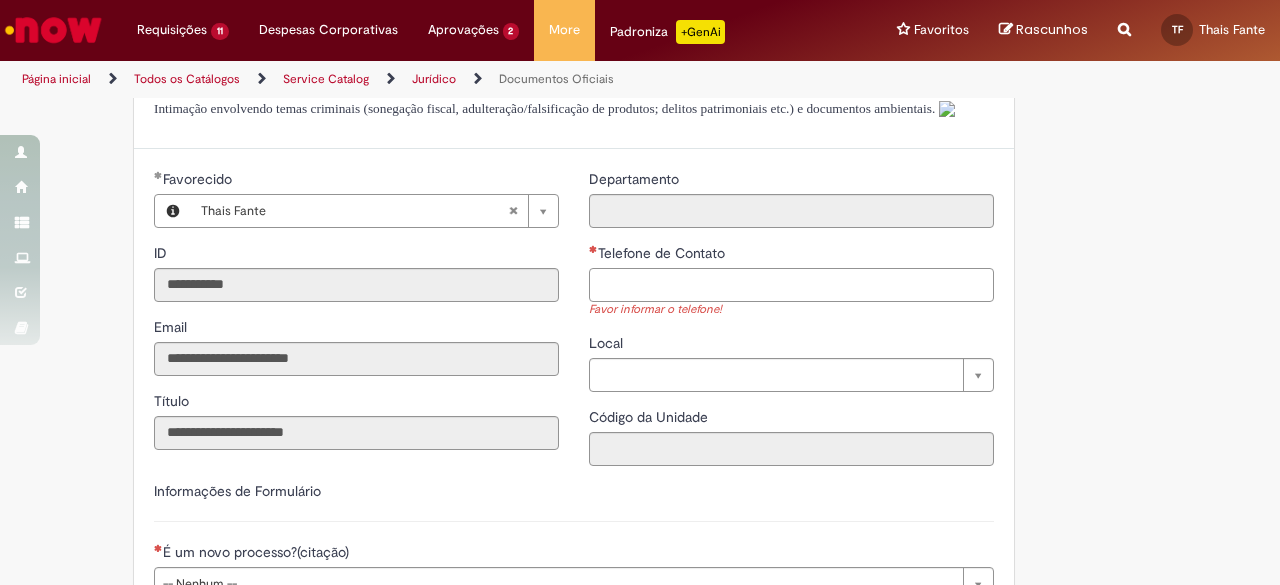 click on "Telefone de Contato" at bounding box center [791, 285] 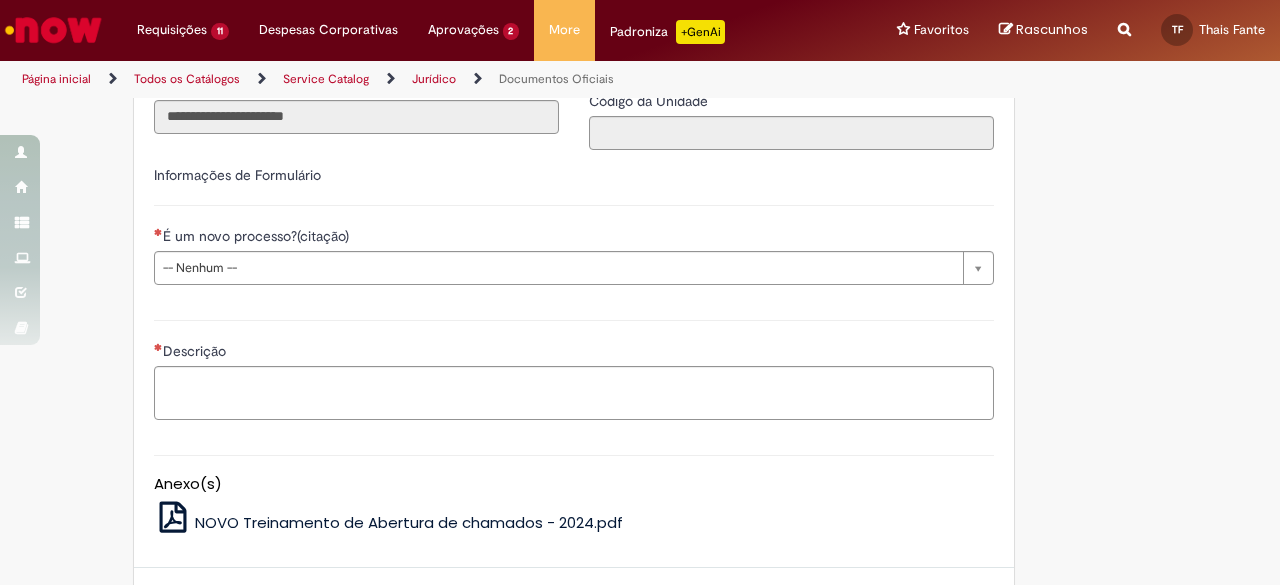 scroll, scrollTop: 600, scrollLeft: 0, axis: vertical 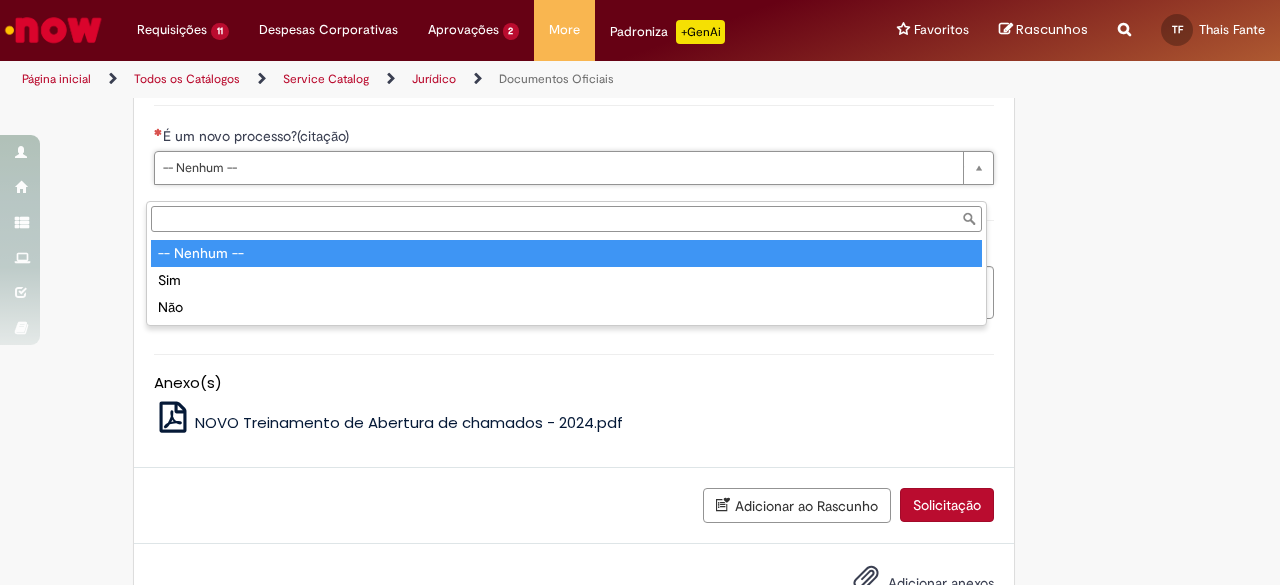 type on "**********" 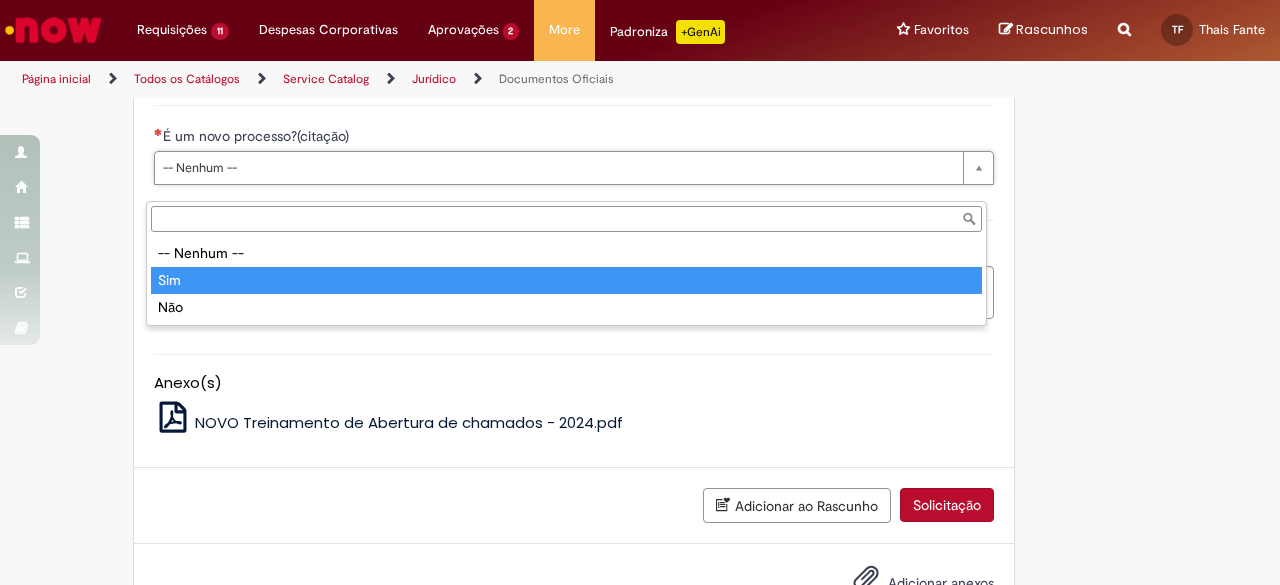 type on "***" 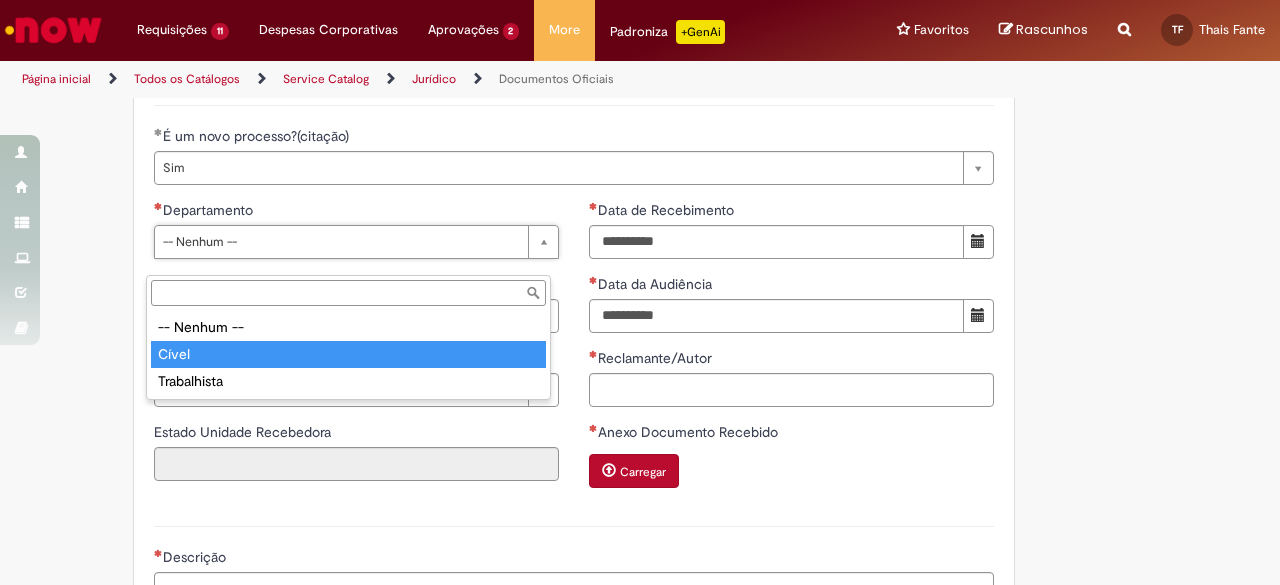 type on "*****" 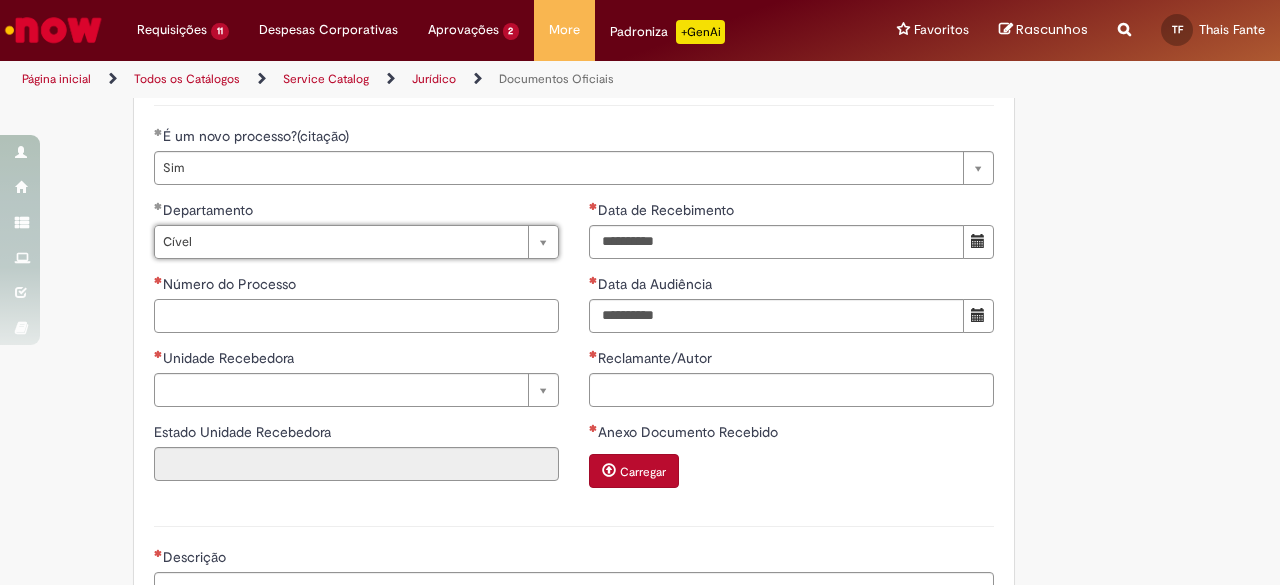 click on "Número do Processo" at bounding box center (356, 316) 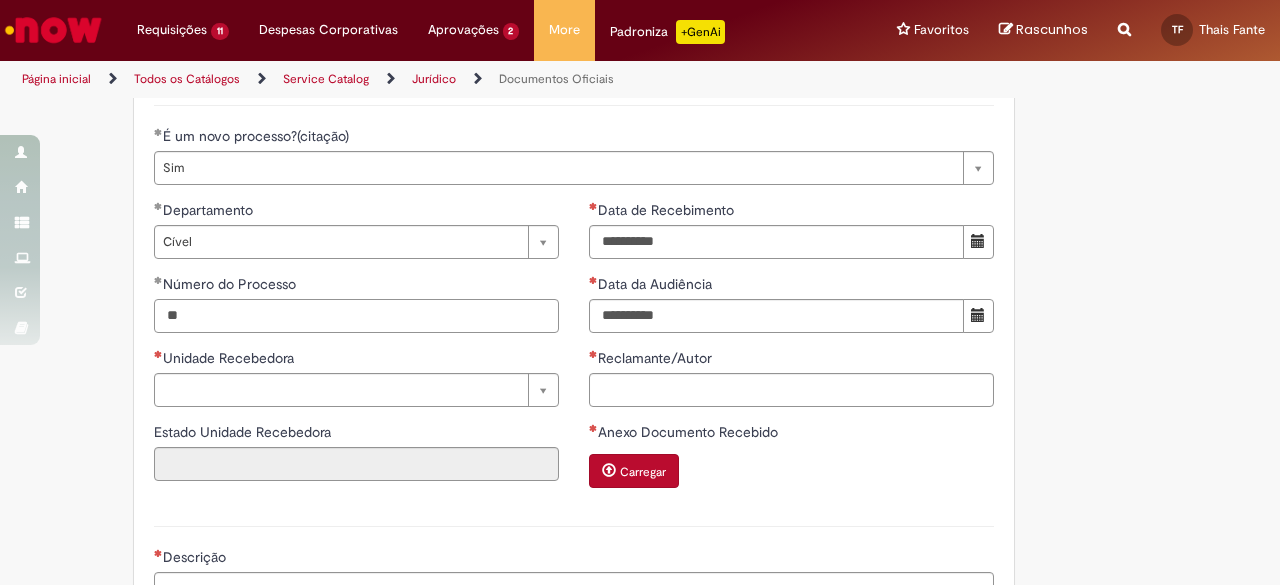 type on "*" 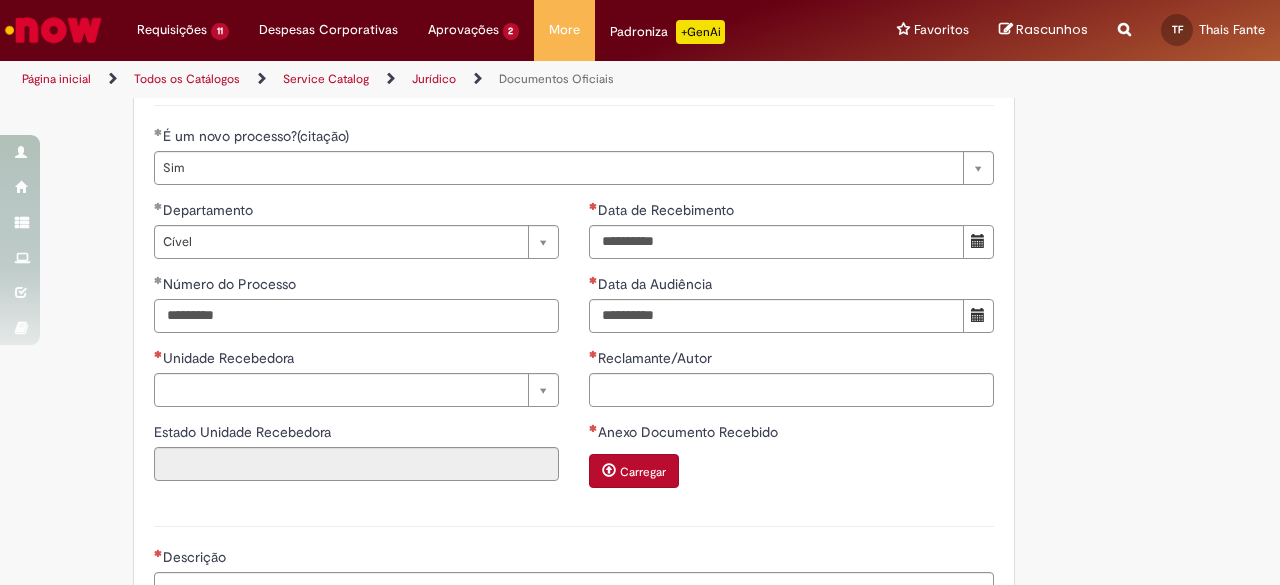 type on "*********" 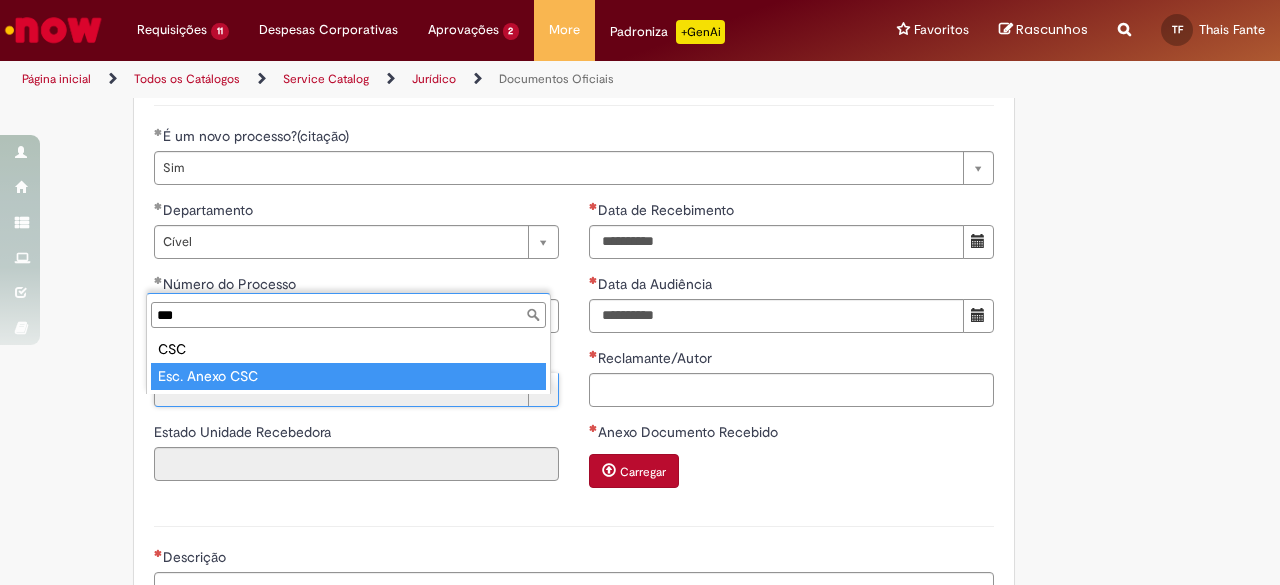type on "***" 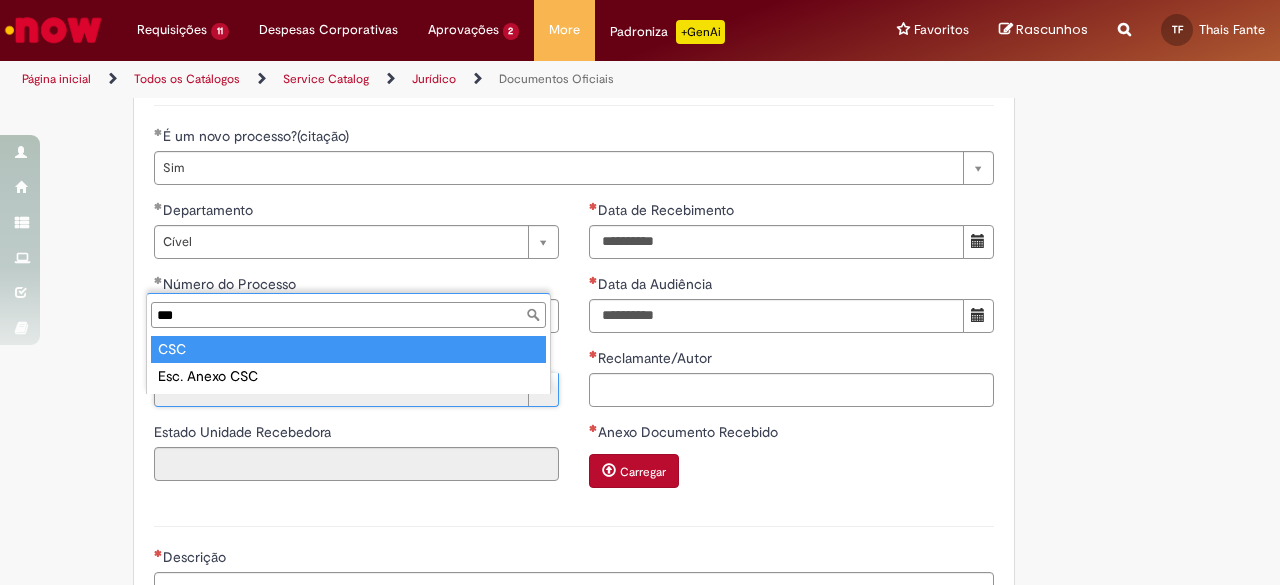 type on "***" 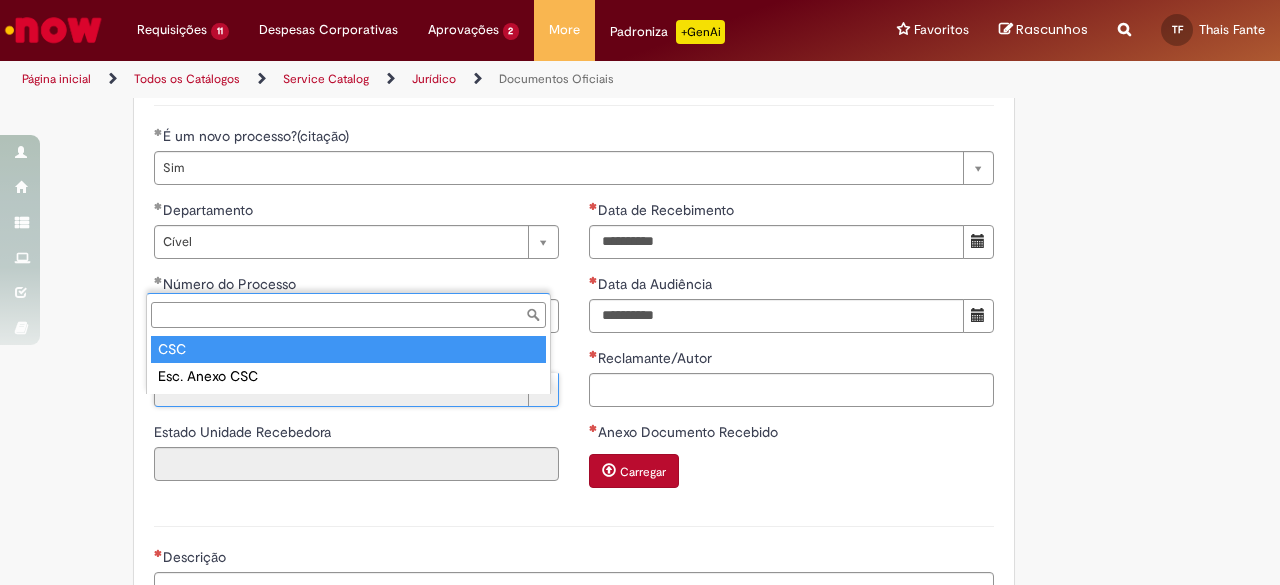 type on "**" 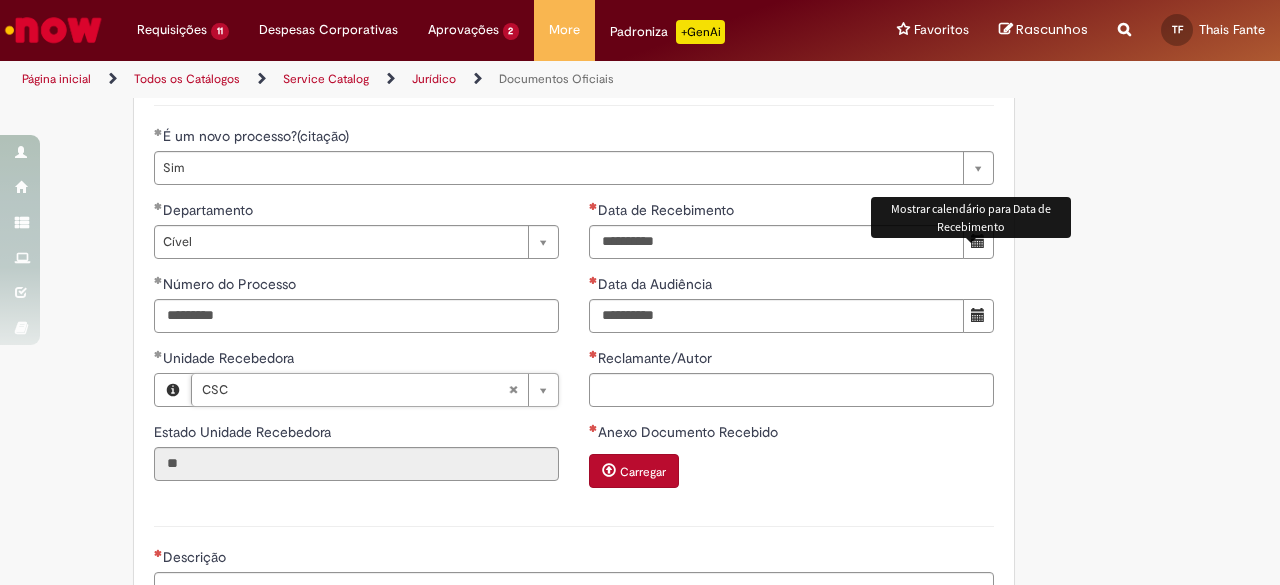 click at bounding box center (978, 242) 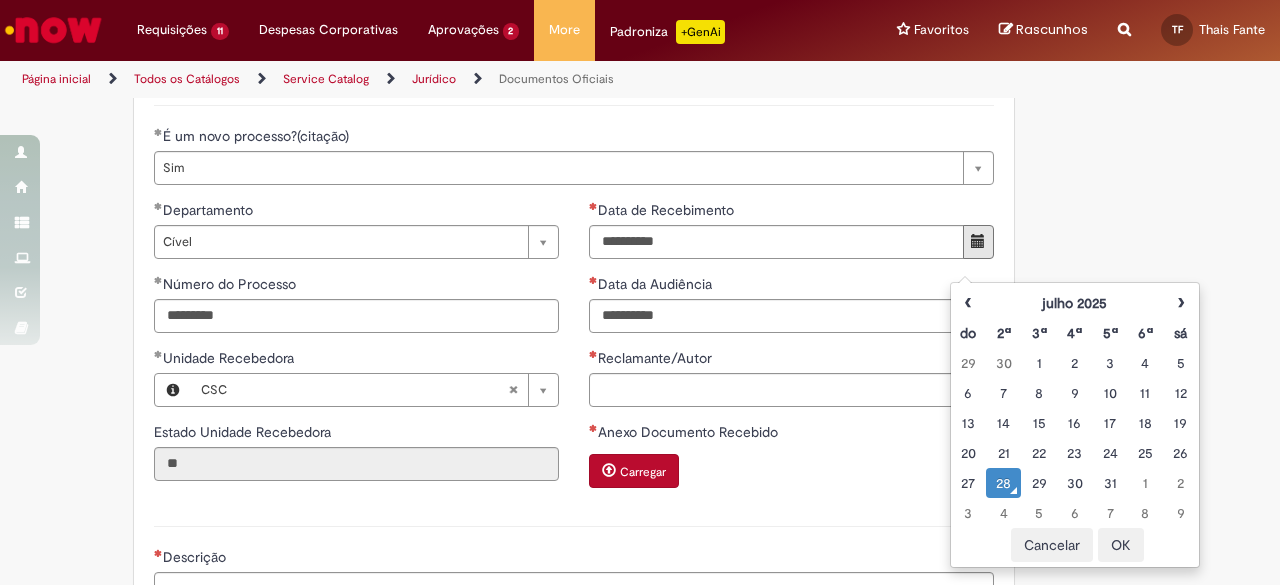 click on "28" at bounding box center [1003, 483] 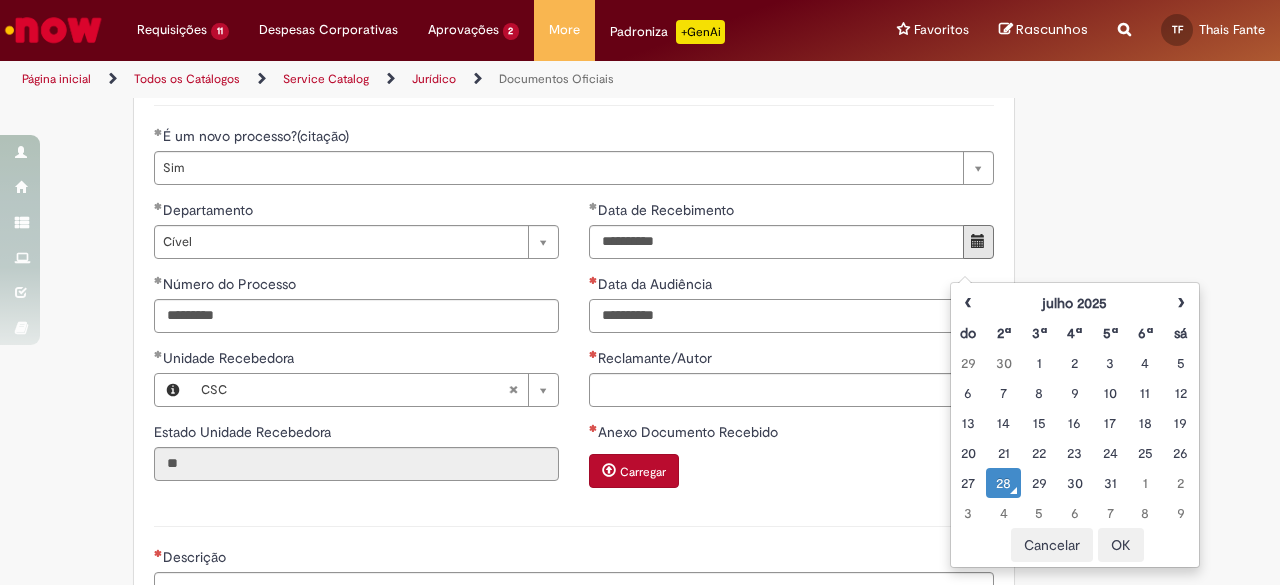 click on "Data da Audiência" at bounding box center [776, 316] 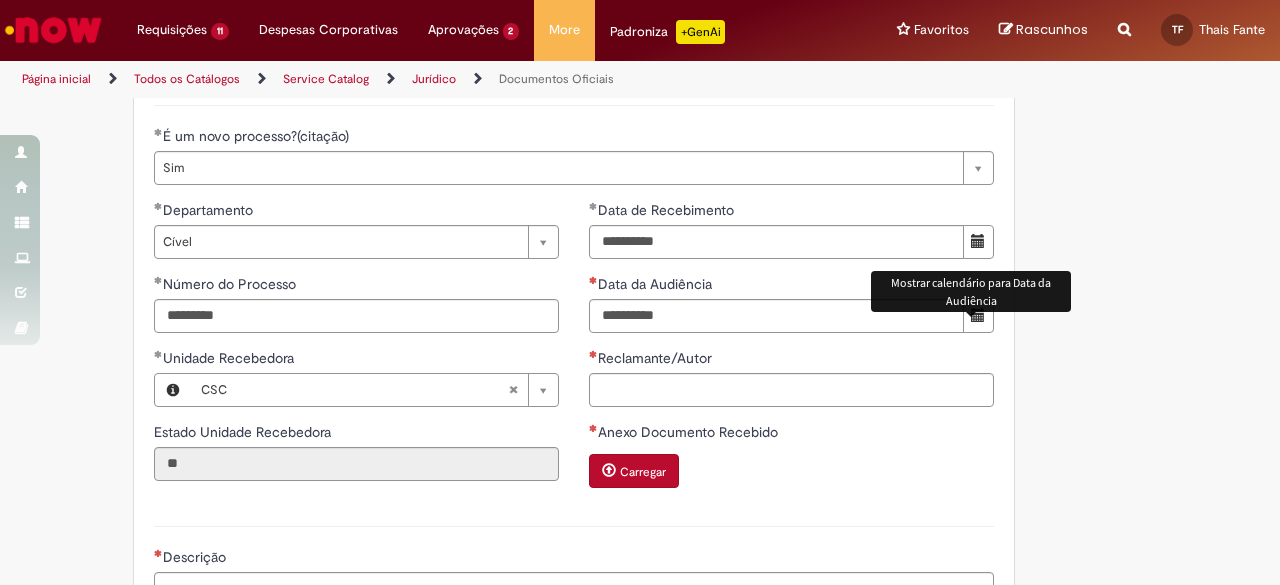click at bounding box center (978, 316) 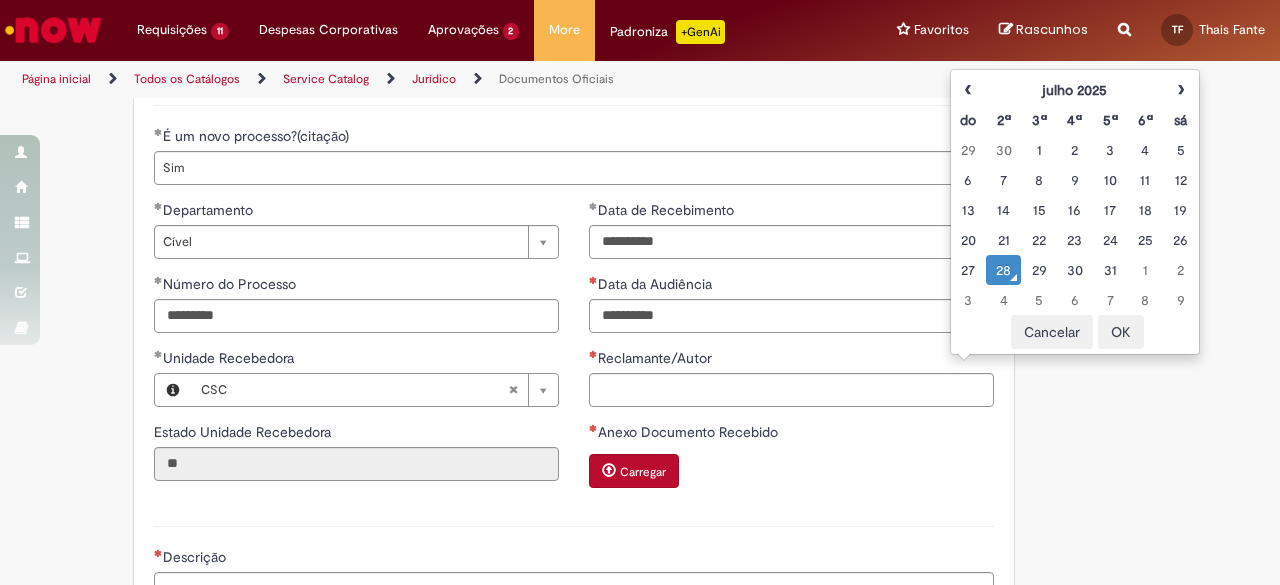 click on "28" at bounding box center [1003, 270] 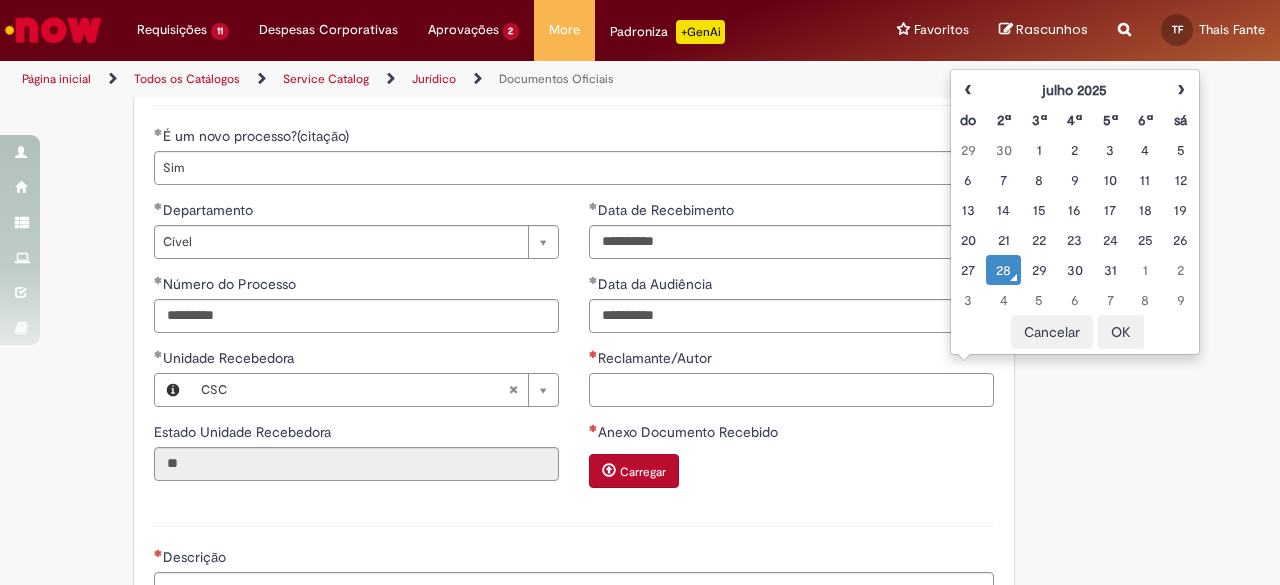 click on "Reclamante/Autor" at bounding box center [791, 390] 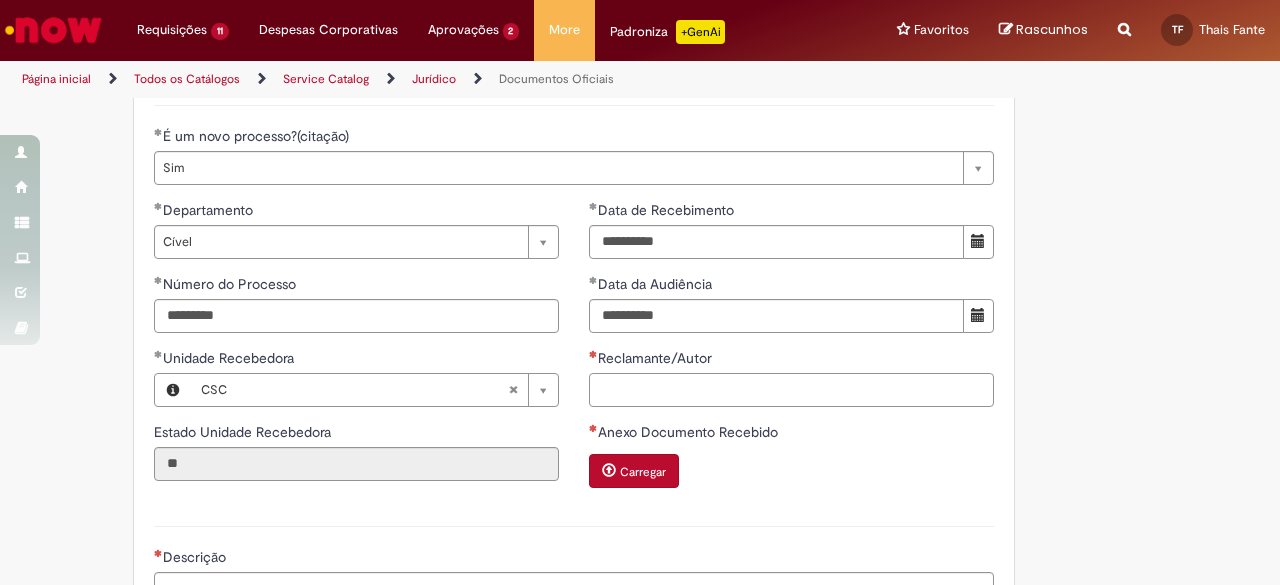 paste on "**********" 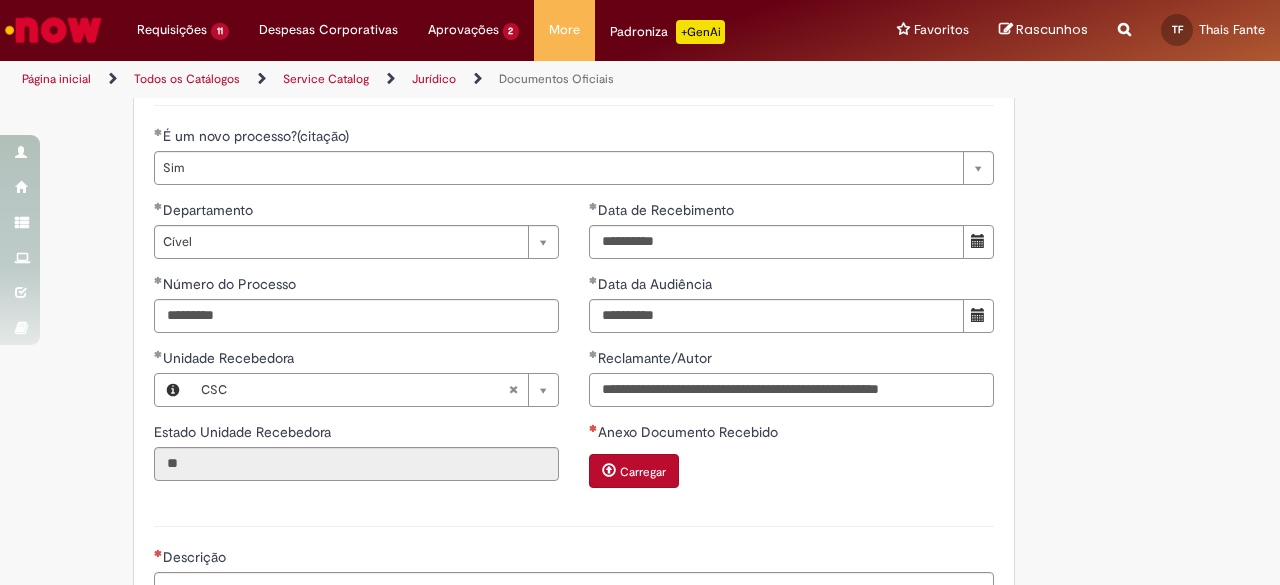 type on "**********" 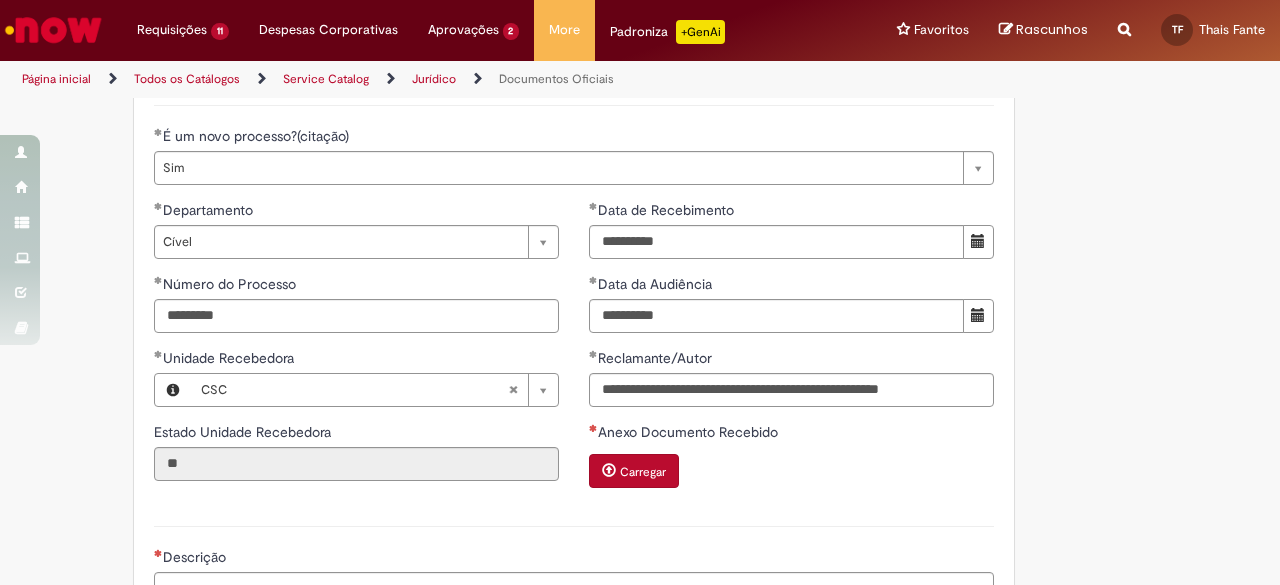 click on "Anexo Documento Recebido" at bounding box center [690, 432] 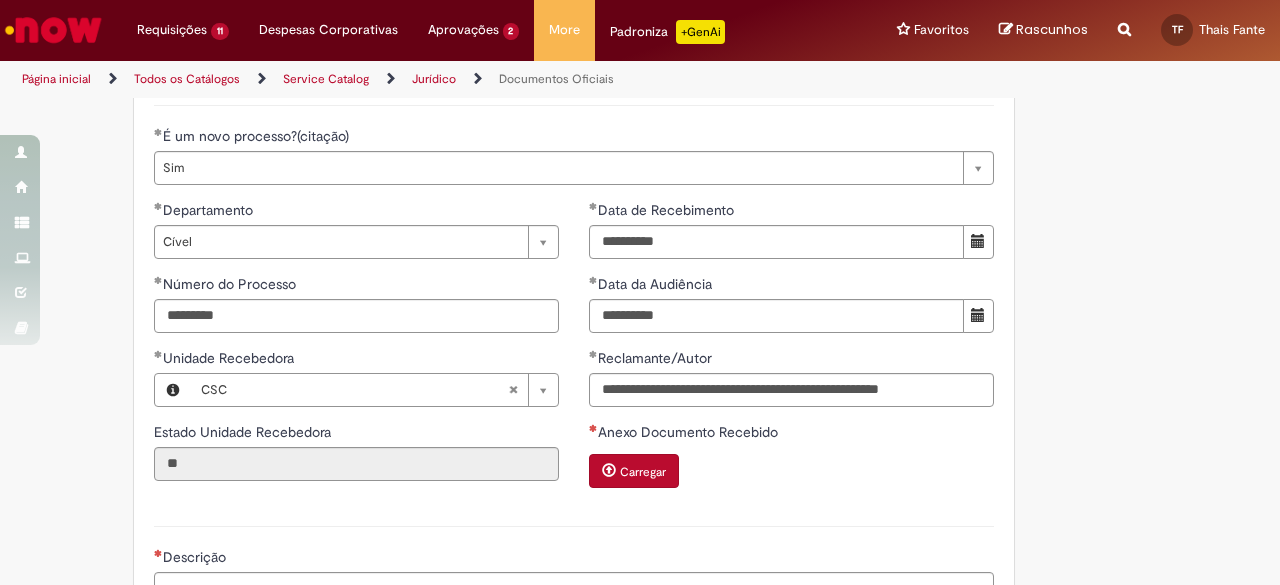 click on "Carregar" at bounding box center (643, 472) 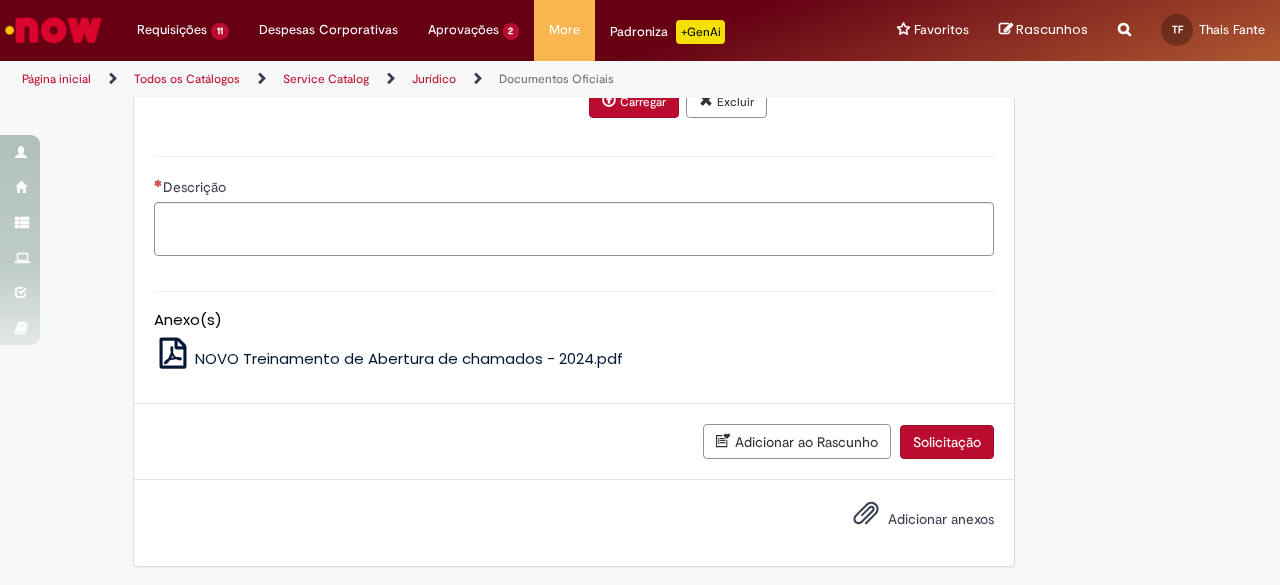 scroll, scrollTop: 1031, scrollLeft: 0, axis: vertical 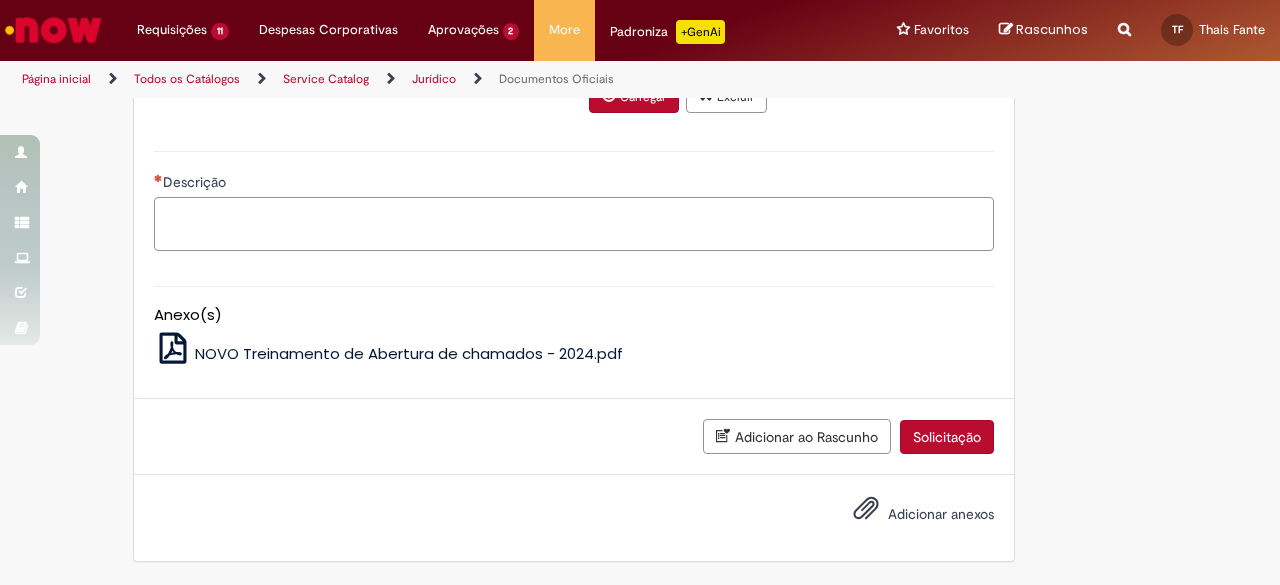 click on "Descrição" at bounding box center [574, 223] 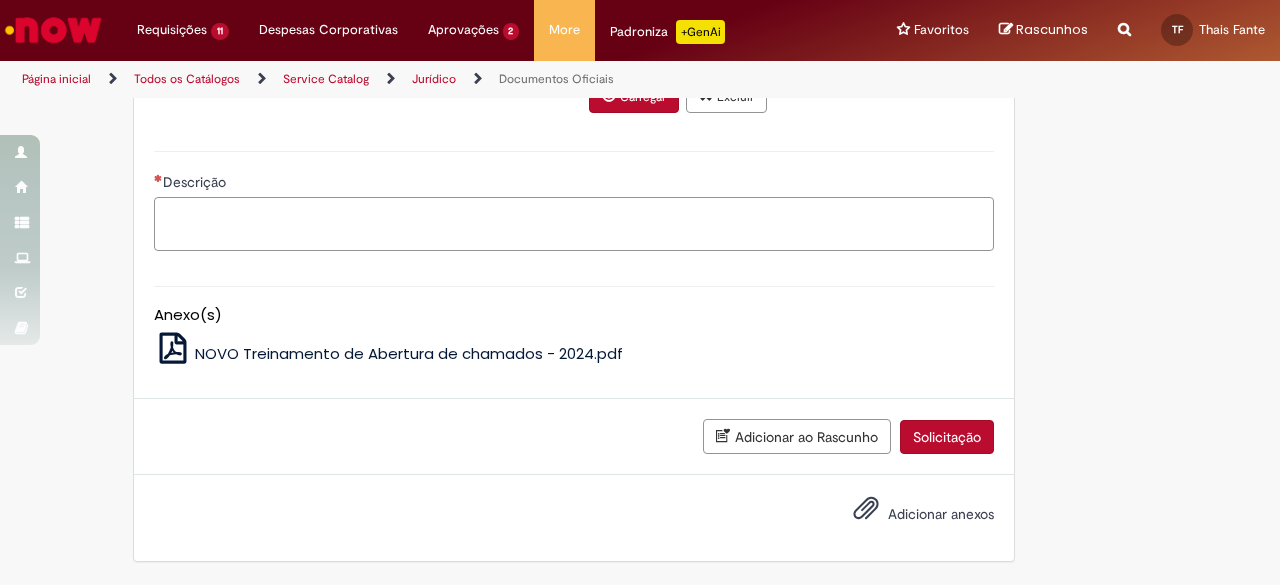 type on "*" 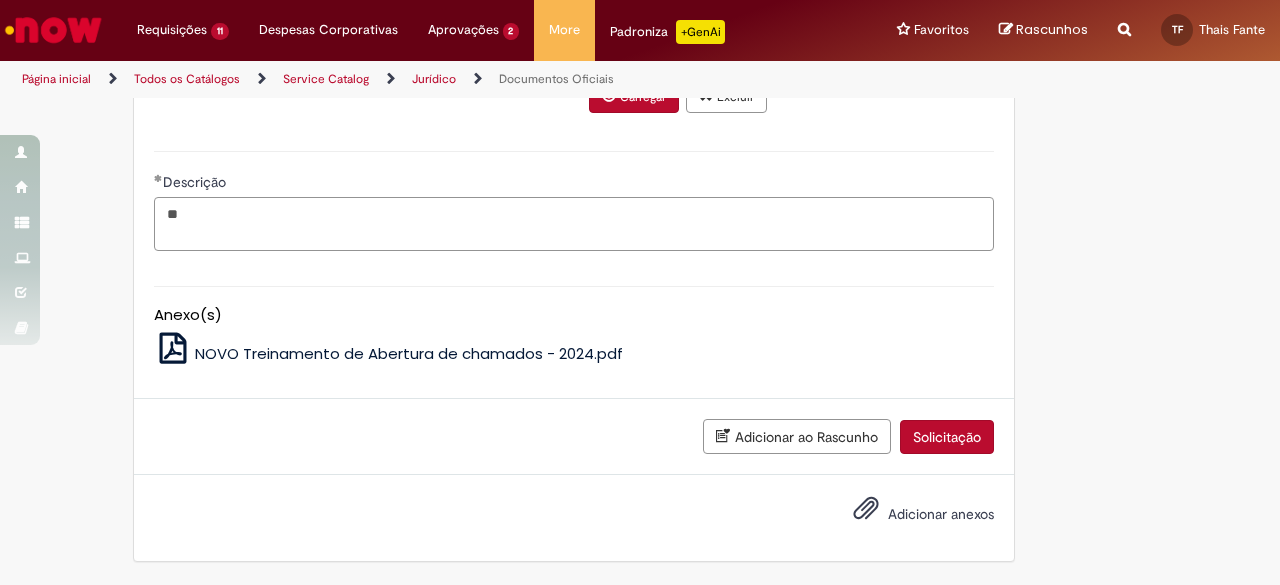 type on "*" 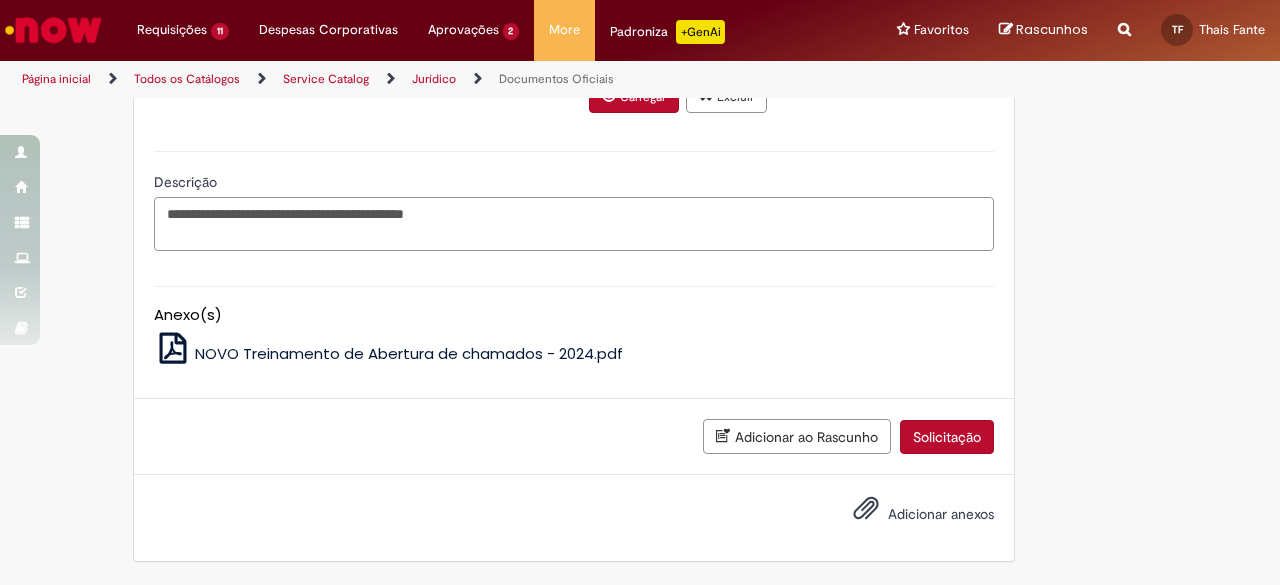 paste on "**********" 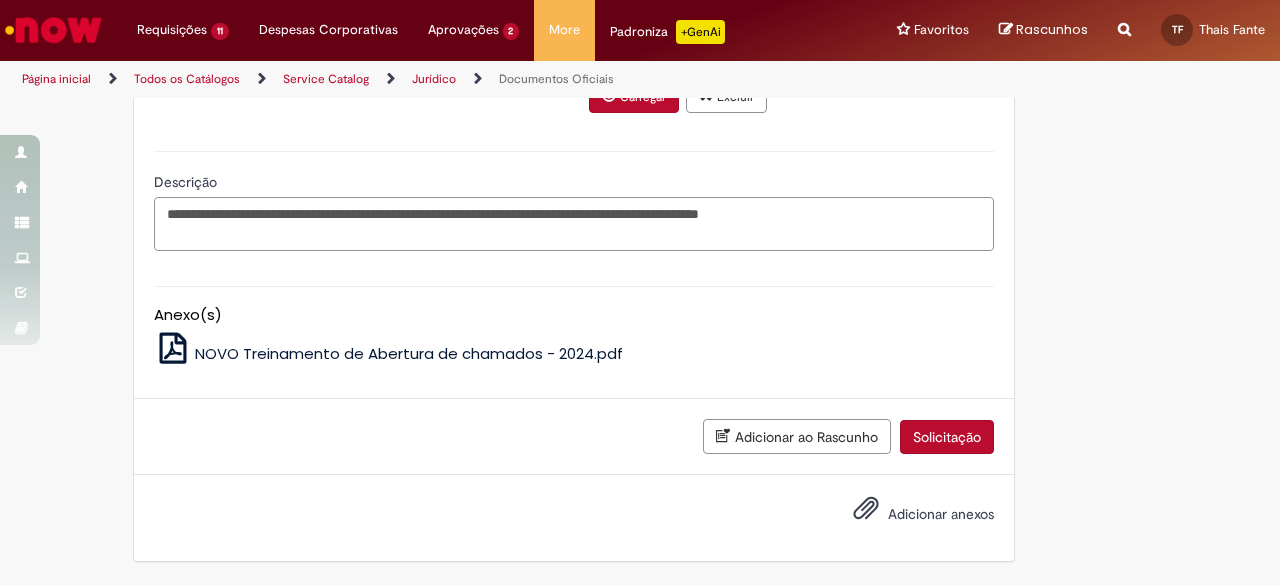 click on "**********" at bounding box center [574, 223] 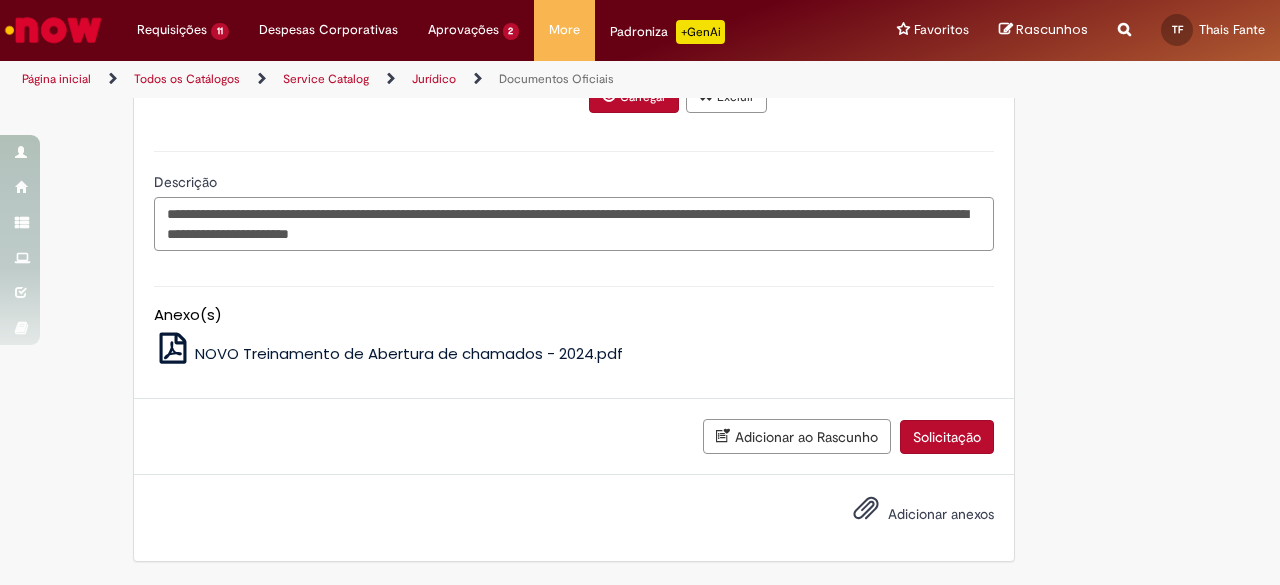 drag, startPoint x: 275, startPoint y: 225, endPoint x: 251, endPoint y: 245, distance: 31.241 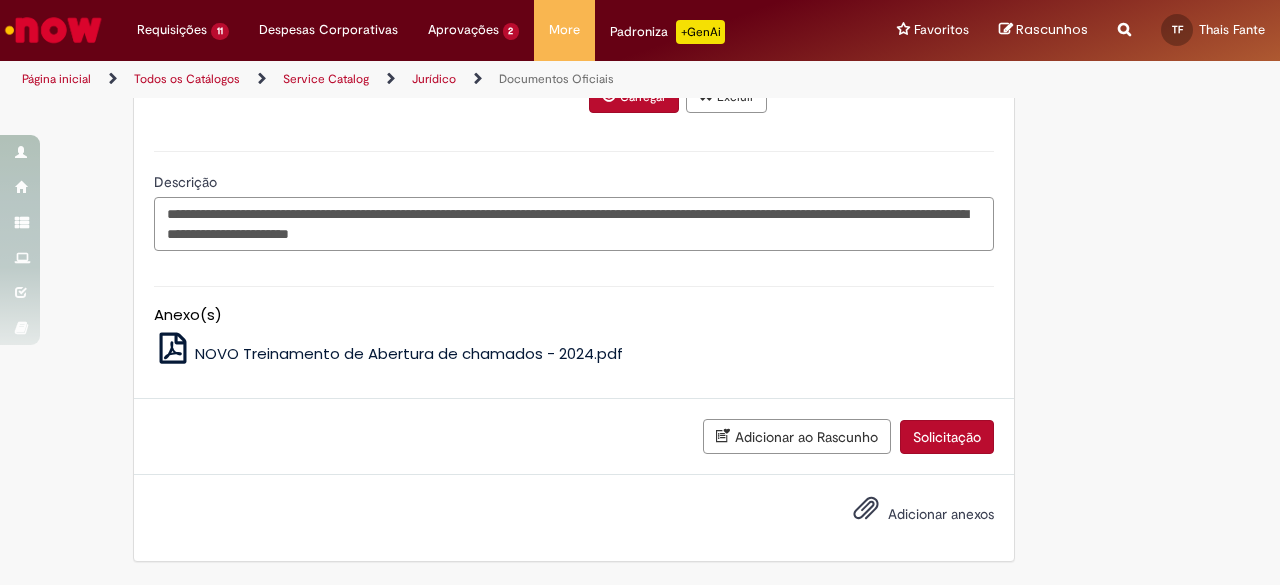 click on "**********" at bounding box center (574, 223) 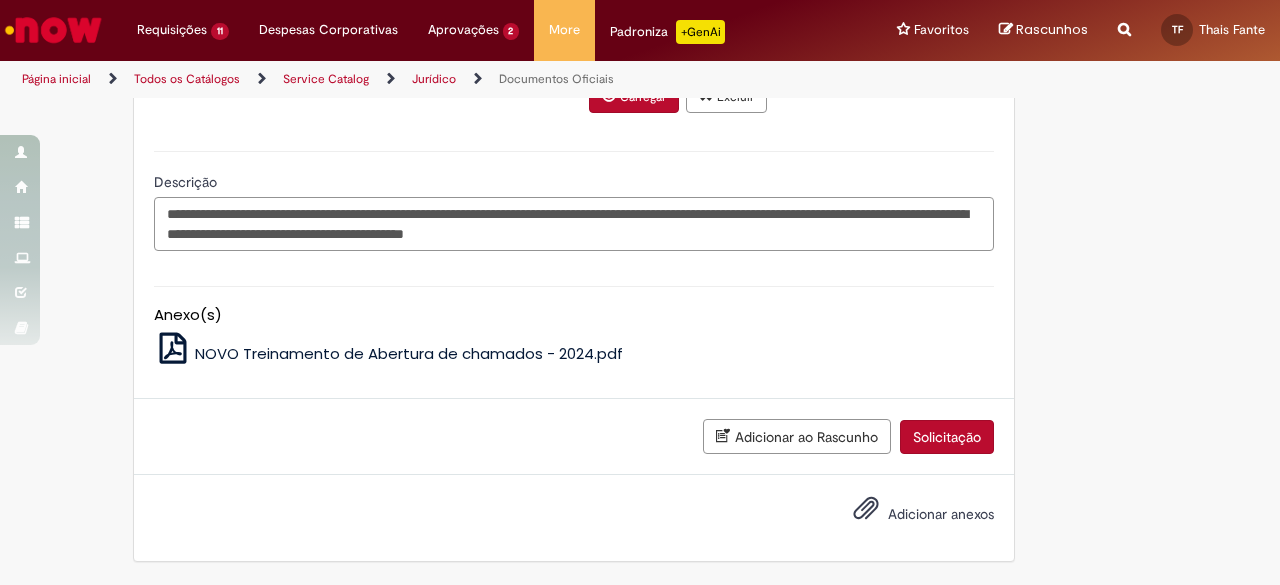 click on "**********" at bounding box center (574, 223) 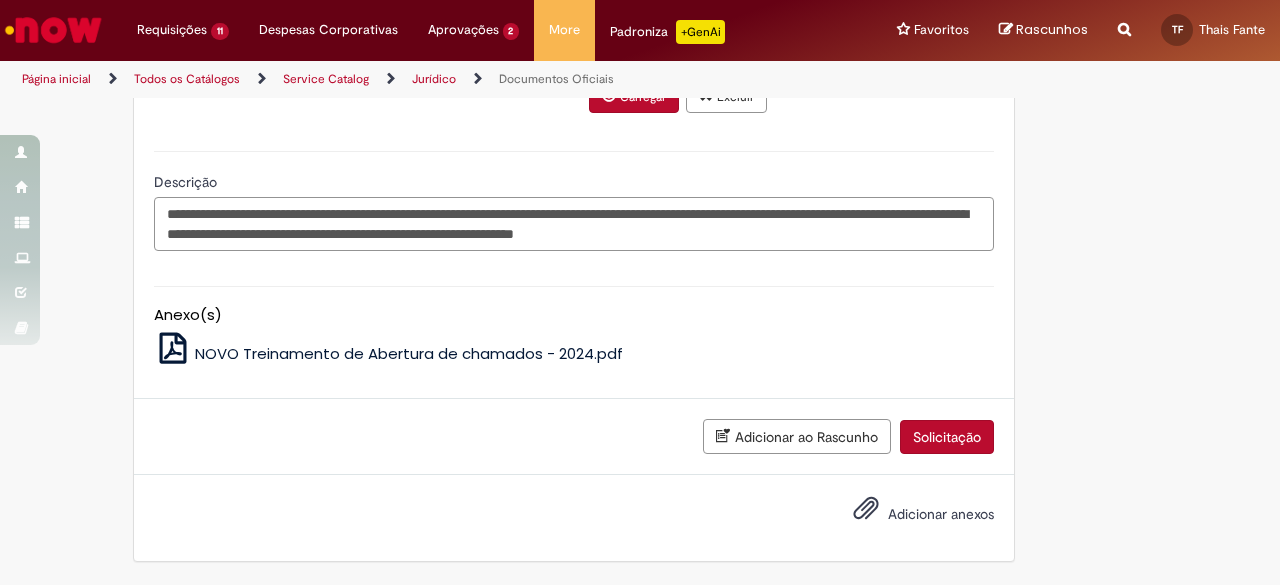 type on "**********" 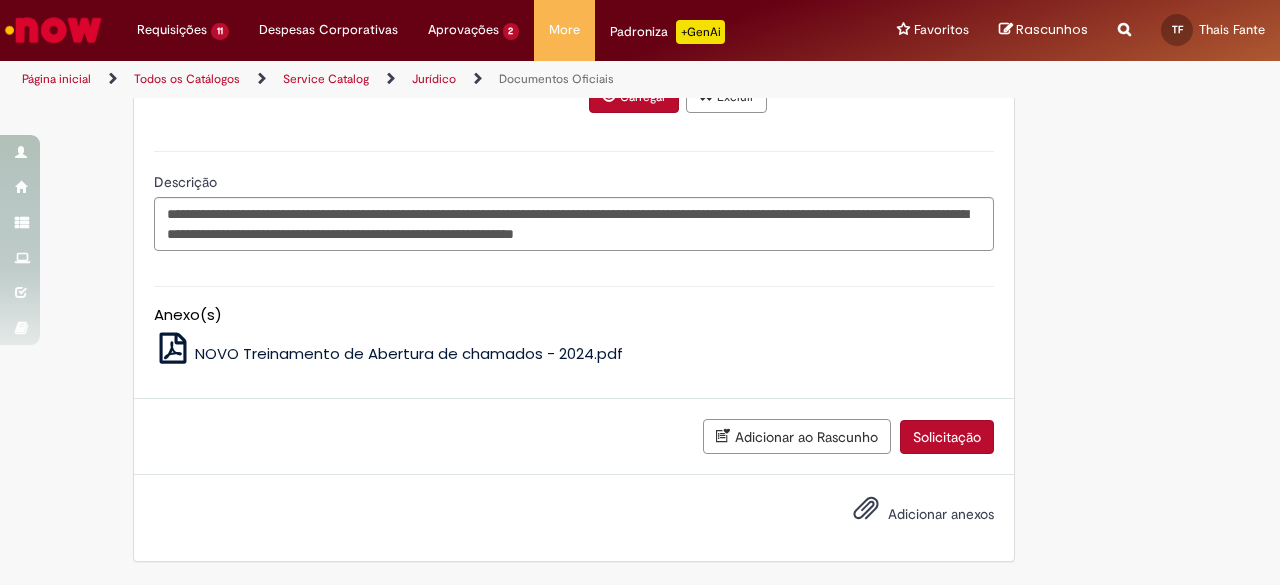 click on "Adicionar anexos" at bounding box center [909, 515] 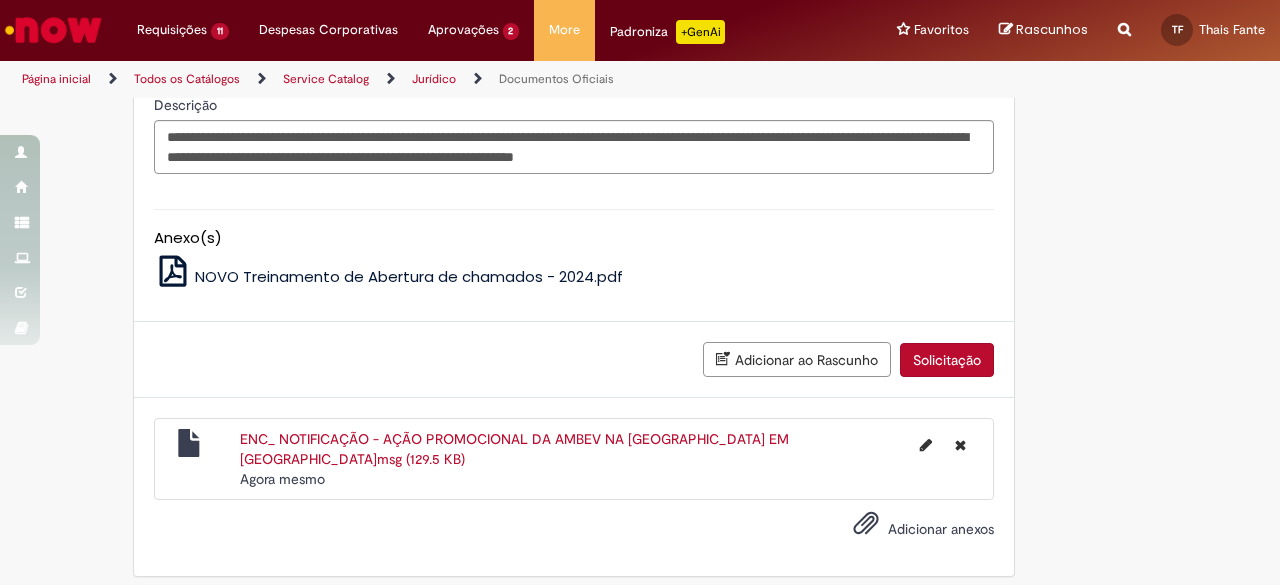scroll, scrollTop: 1122, scrollLeft: 0, axis: vertical 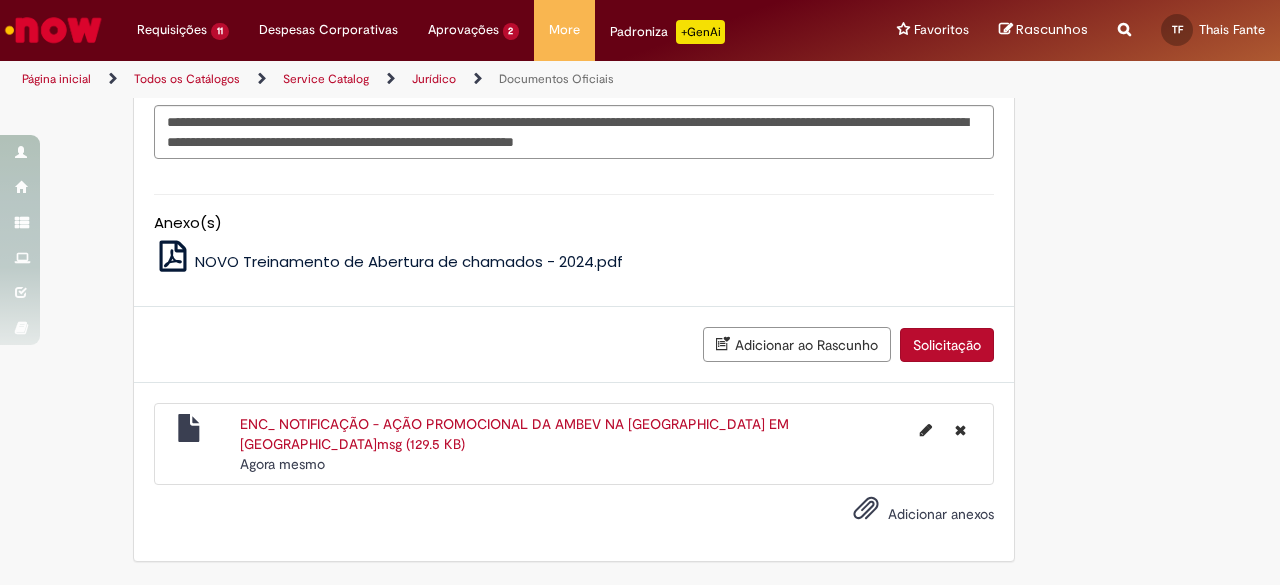 click on "Solicitação" at bounding box center (947, 345) 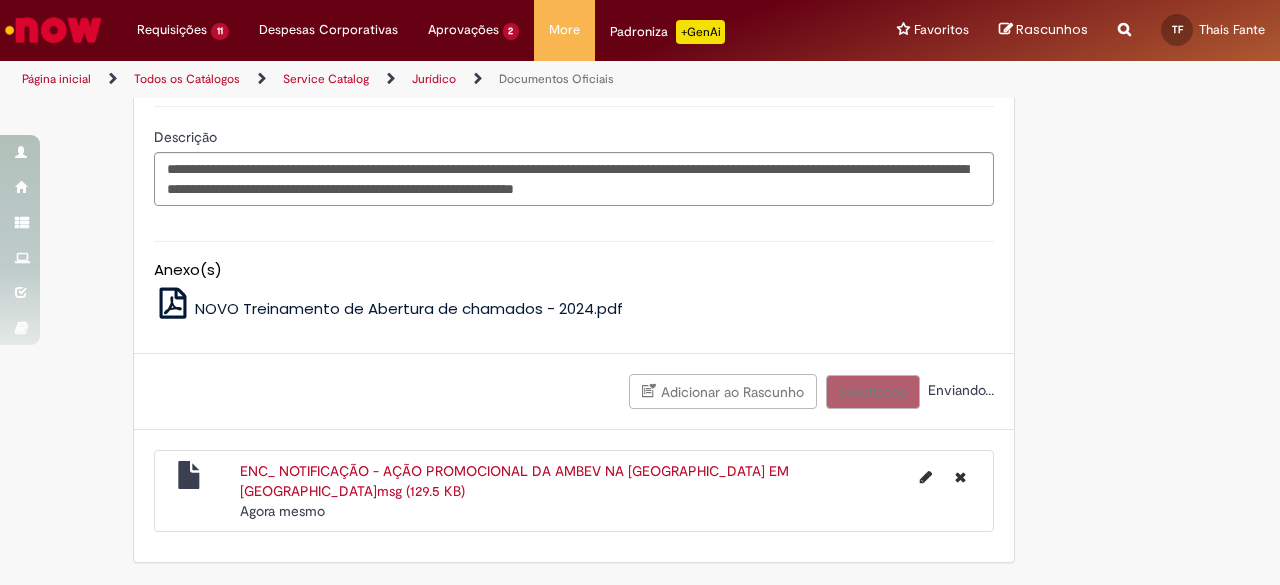 scroll, scrollTop: 1077, scrollLeft: 0, axis: vertical 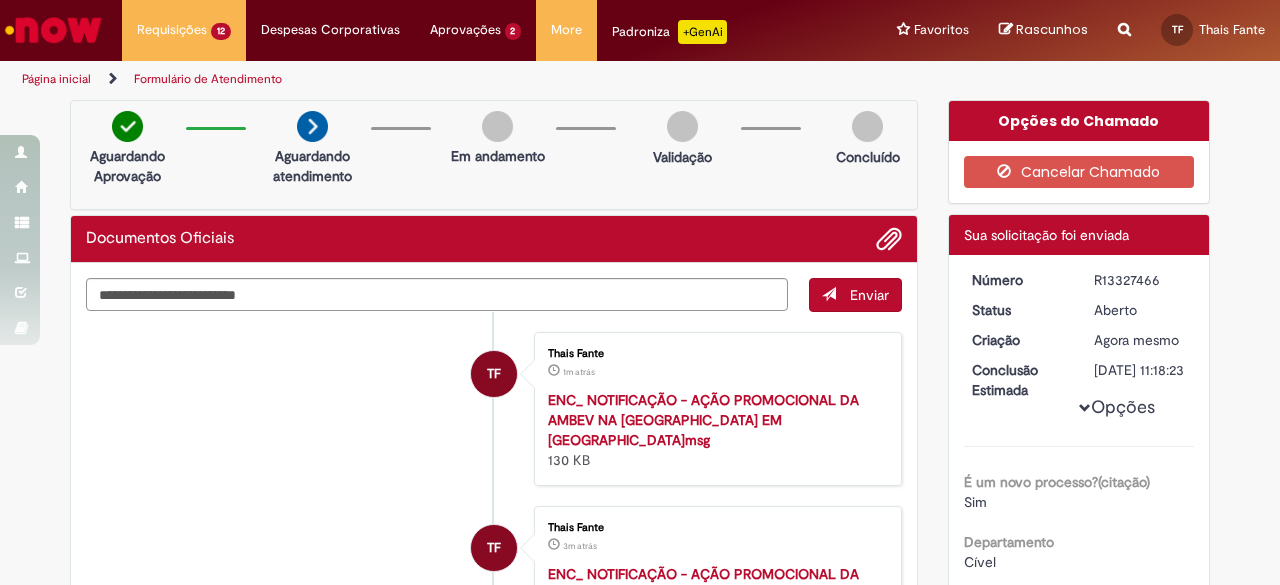 click on "R13327466" at bounding box center [1140, 280] 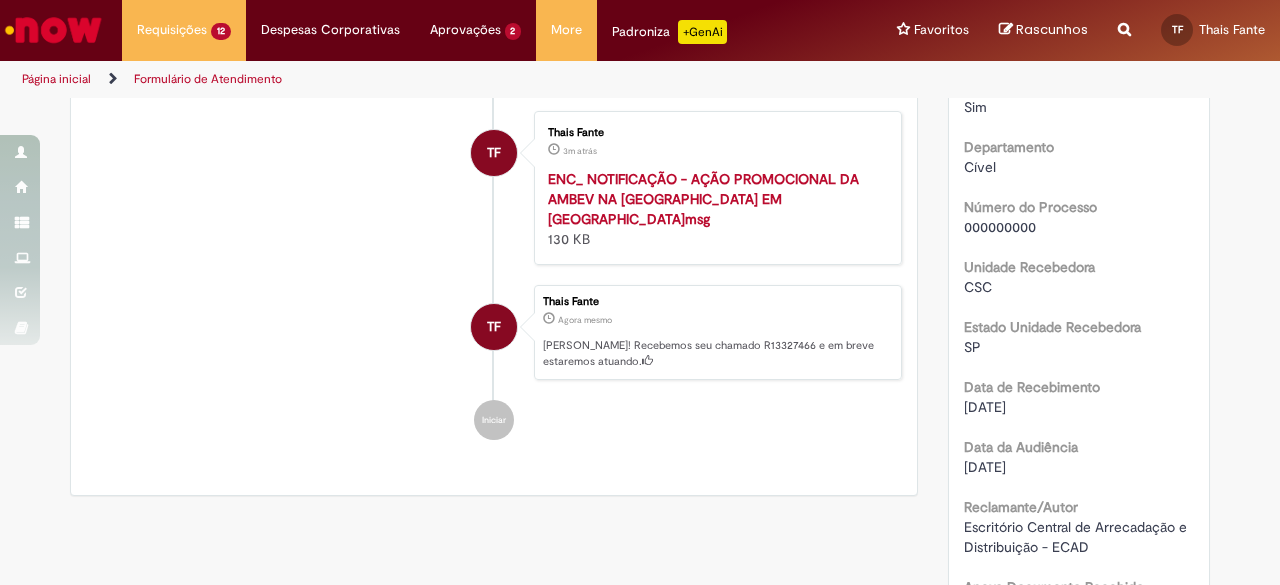 scroll, scrollTop: 400, scrollLeft: 0, axis: vertical 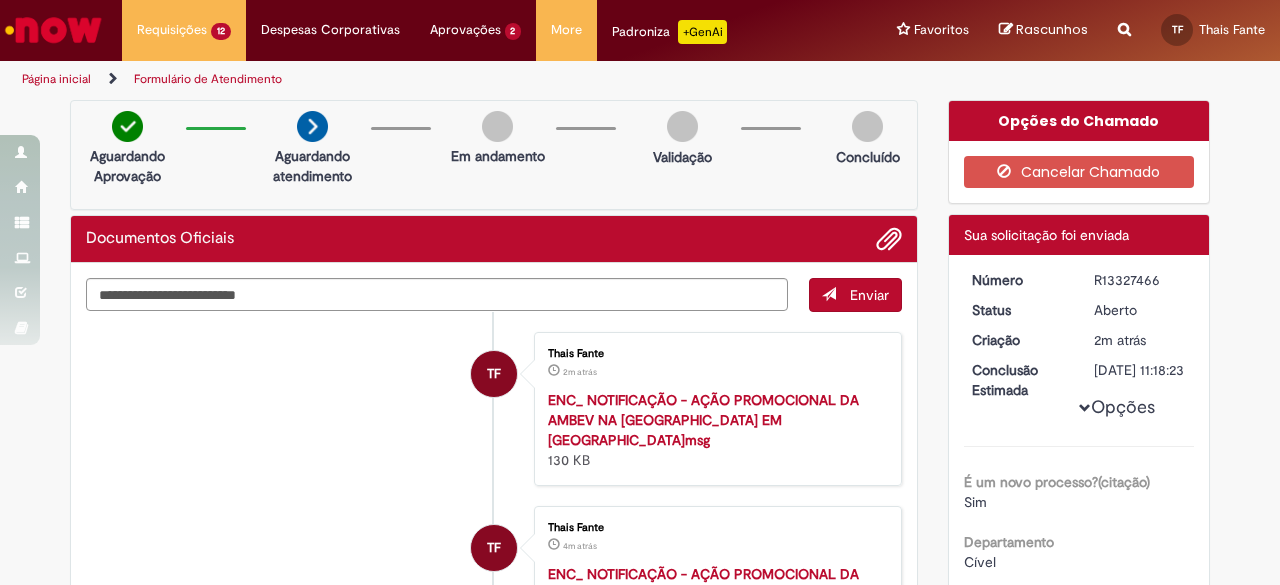 click on "Verificar Código de Barras
Aguardando Aprovação
Aguardando atendimento
Em andamento
Validação
Concluído
Documentos Oficiais
Enviar
TF
[DEMOGRAPHIC_DATA] Fante
2m atrás 2 minutos atrás
ENC_ NOTIFICAÇÃO - AÇÃO PROMOCIONAL DA AMBEV NA [GEOGRAPHIC_DATA] EM [GEOGRAPHIC_DATA]msg  130 KB" at bounding box center (640, 835) 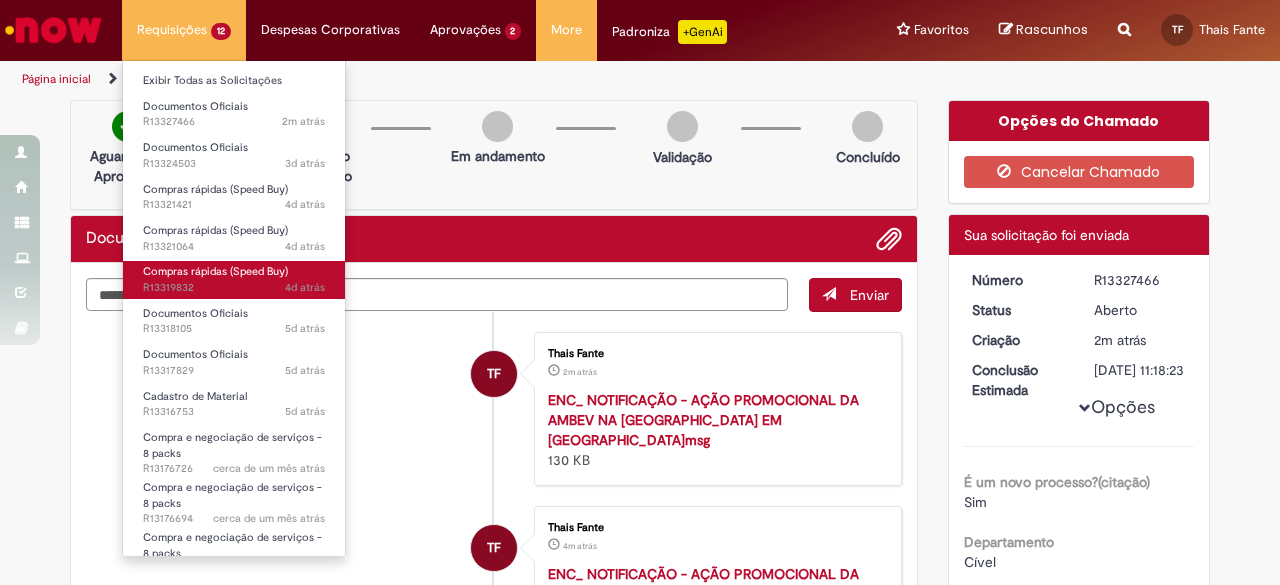 click on "Compras rápidas (Speed Buy)" at bounding box center [215, 271] 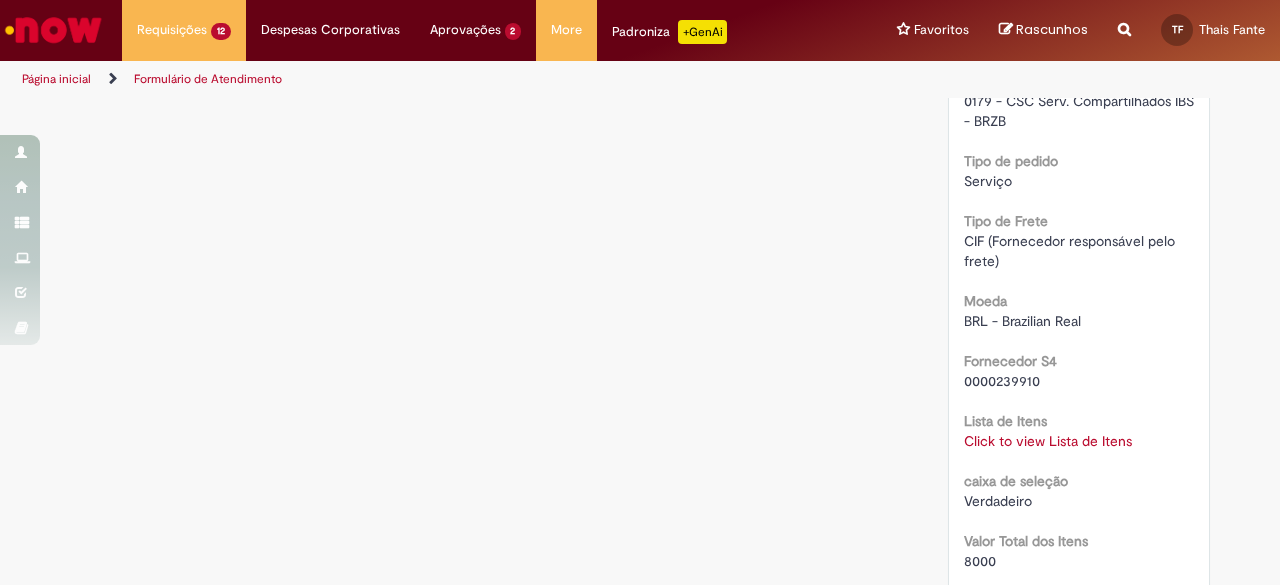 scroll, scrollTop: 1800, scrollLeft: 0, axis: vertical 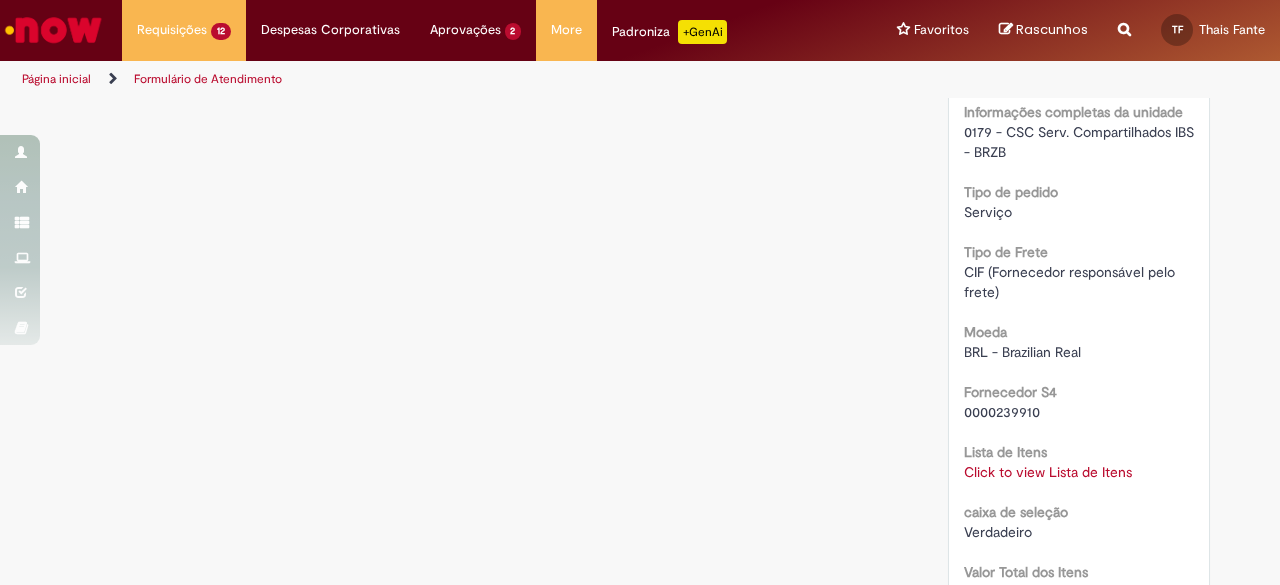 click on "Click to view Lista de Itens   Click to view Lista de Itens" at bounding box center (1079, 472) 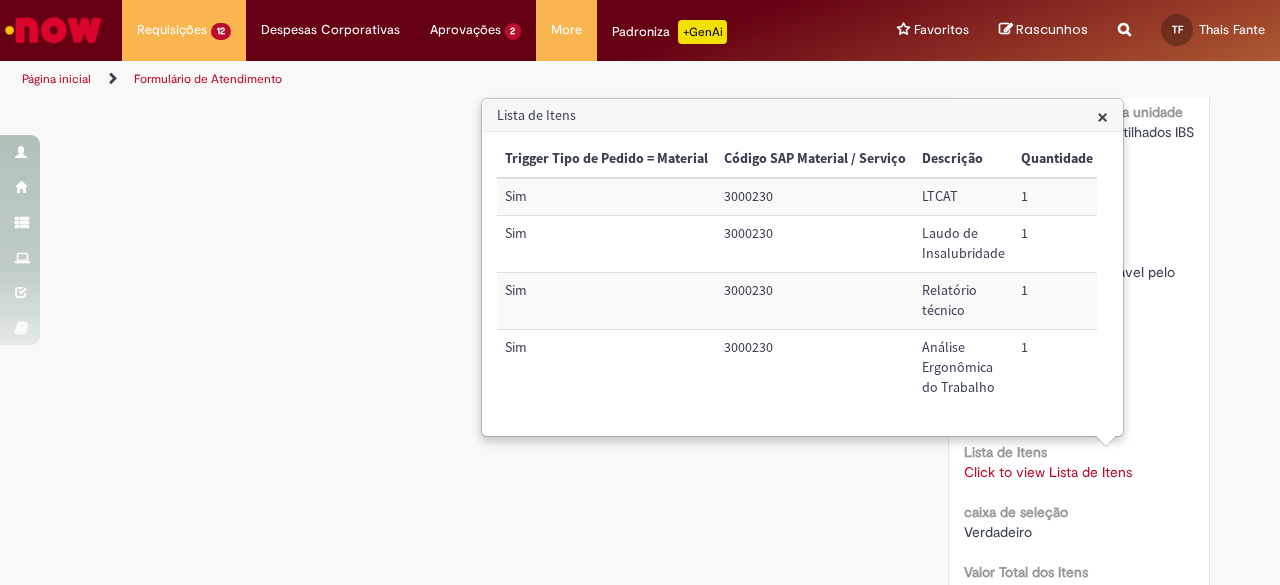 click on "Verificar Código de Barras
Aguardando Aprovação
Aguardando atendimento
Em andamento
Validação
Concluído
Compras rápidas (Speed Buy)
Enviar
AR
Ambev RPA
4d atrás 4 dias atrás     Comentários adicionais
Bom dia!
O chamado foi atendido automaticamente e com sucesso.
P.O gerado sob registro: 4522034506.
Peço por gentileza que responda a pesquisa de satisfação para um melhor atendimento." at bounding box center [640, -70] 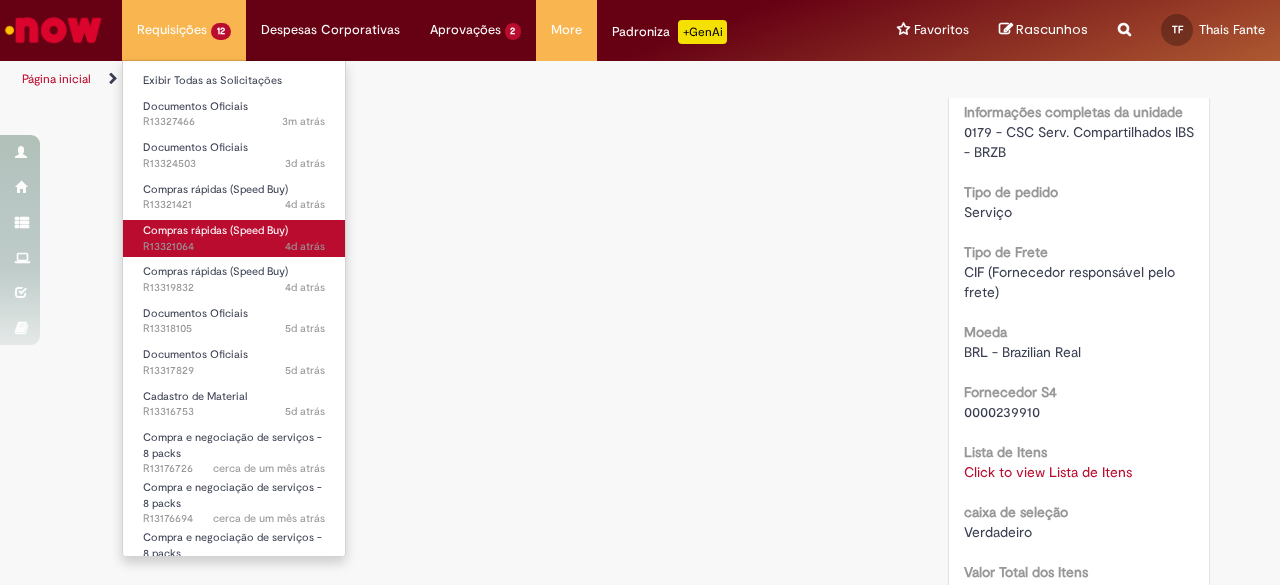 click on "Compras rápidas (Speed Buy)" at bounding box center [215, 230] 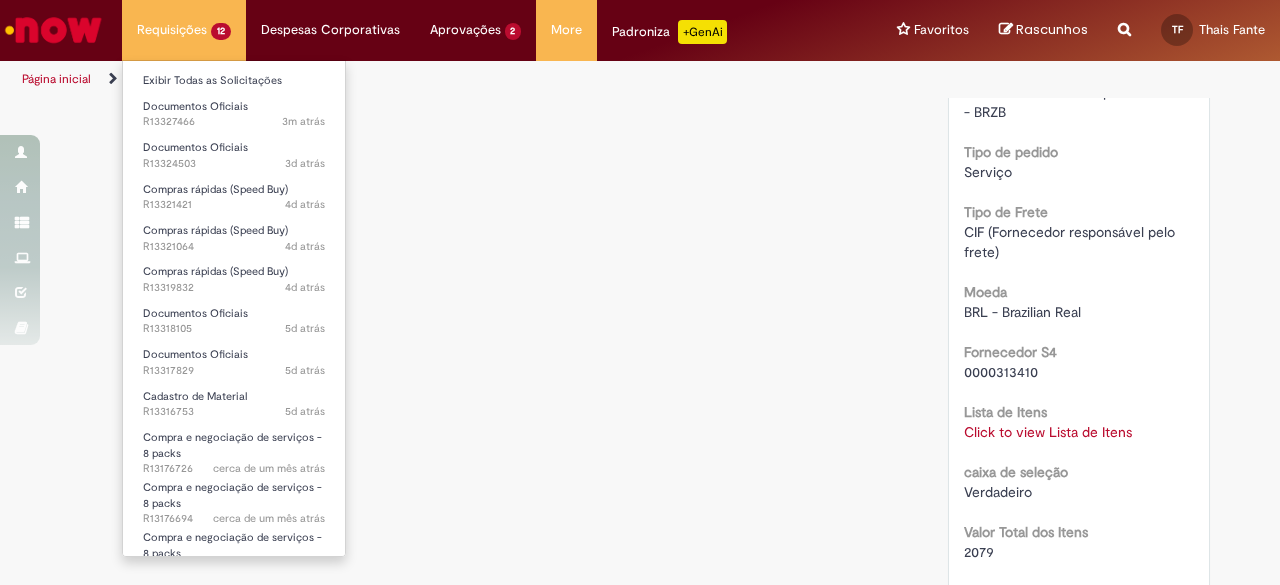 scroll, scrollTop: 0, scrollLeft: 0, axis: both 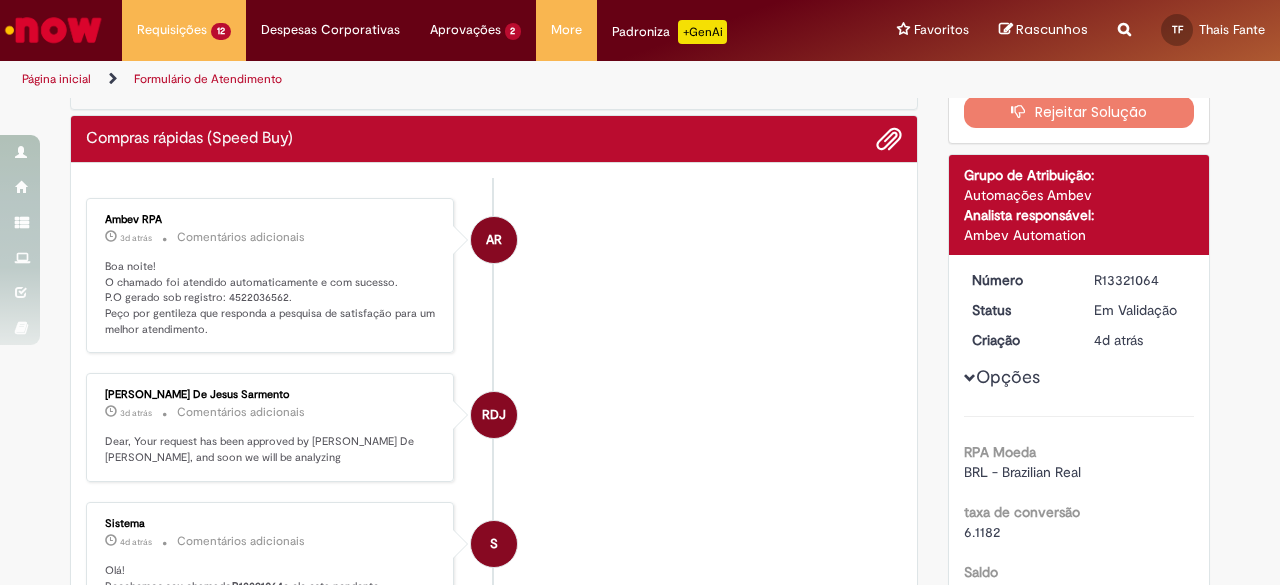 click on "Boa noite!
O chamado foi atendido automaticamente e com sucesso.
P.O gerado sob registro: 4522036562.
Peço por gentileza que responda a pesquisa de satisfação para um melhor atendimento." at bounding box center [271, 298] 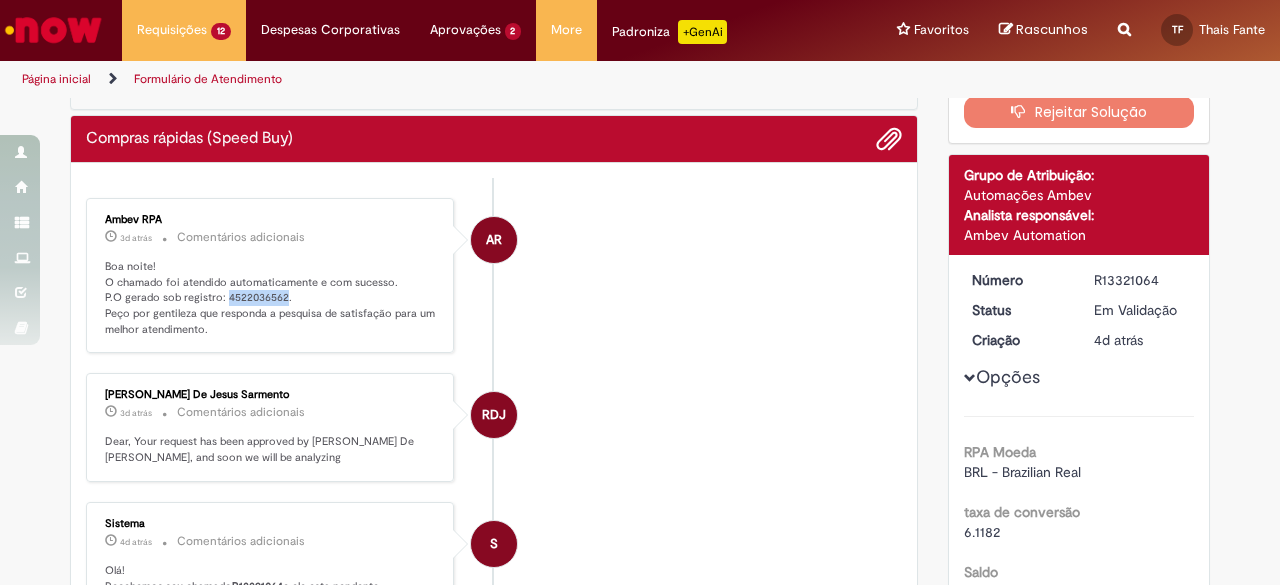 click on "Boa noite!
O chamado foi atendido automaticamente e com sucesso.
P.O gerado sob registro: 4522036562.
Peço por gentileza que responda a pesquisa de satisfação para um melhor atendimento." at bounding box center (271, 298) 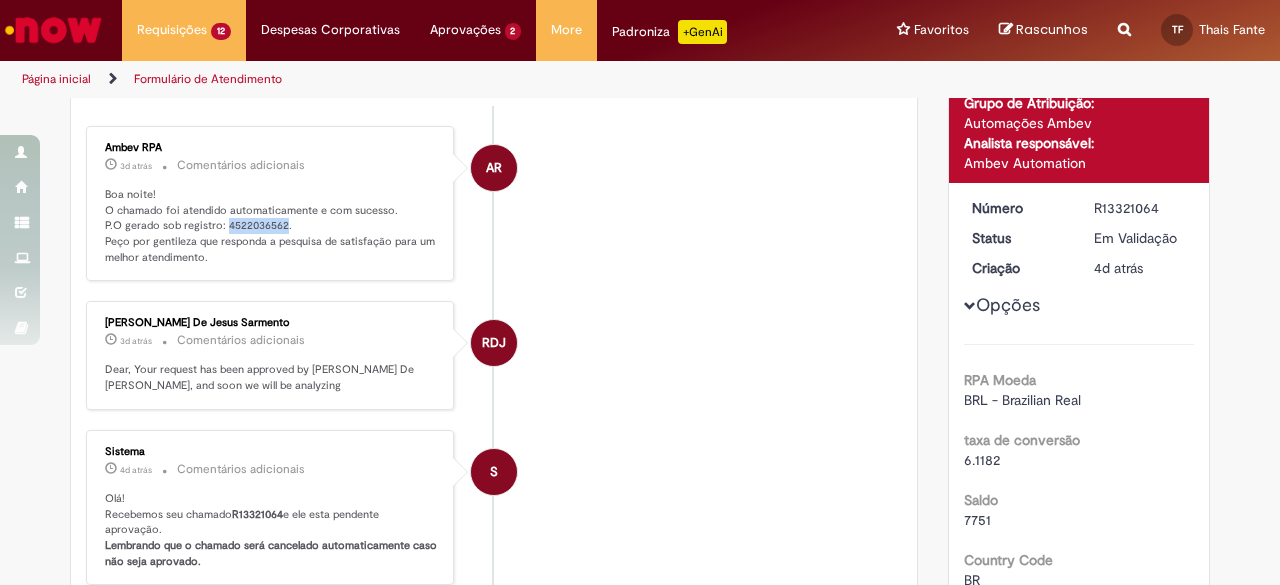 scroll, scrollTop: 600, scrollLeft: 0, axis: vertical 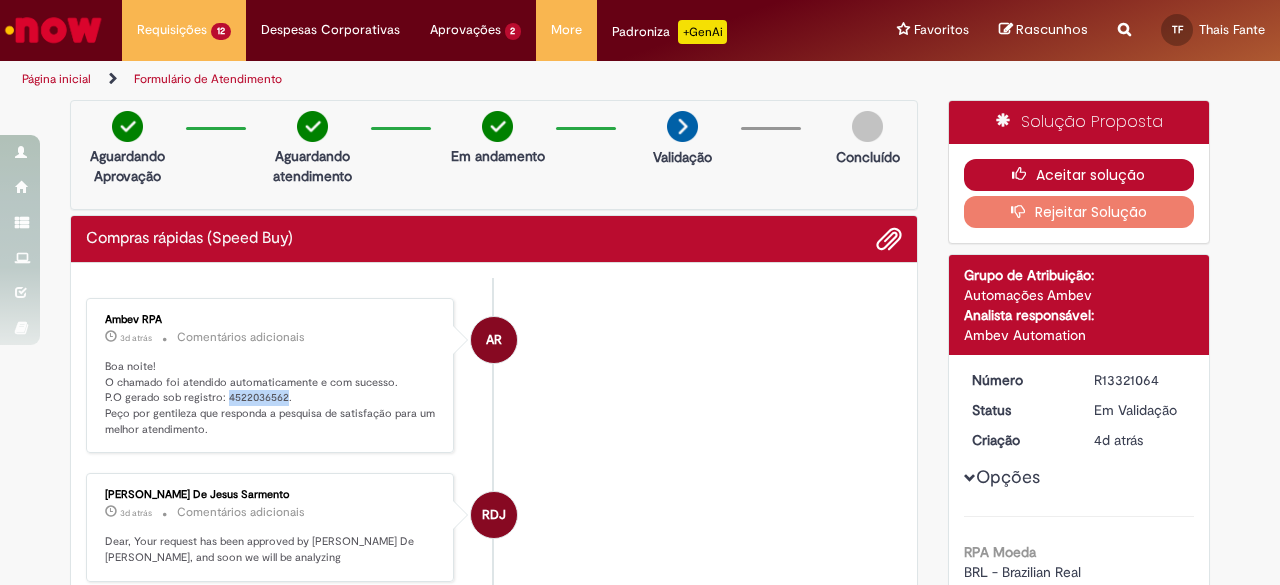 click on "Aceitar solução" at bounding box center (1079, 175) 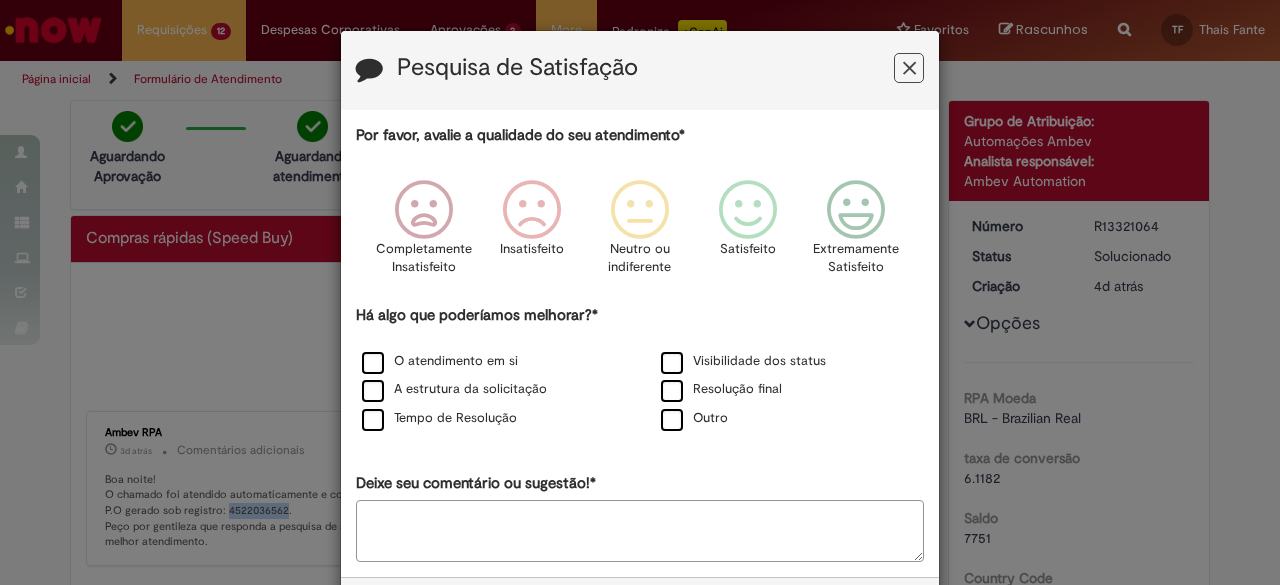 click at bounding box center [909, 68] 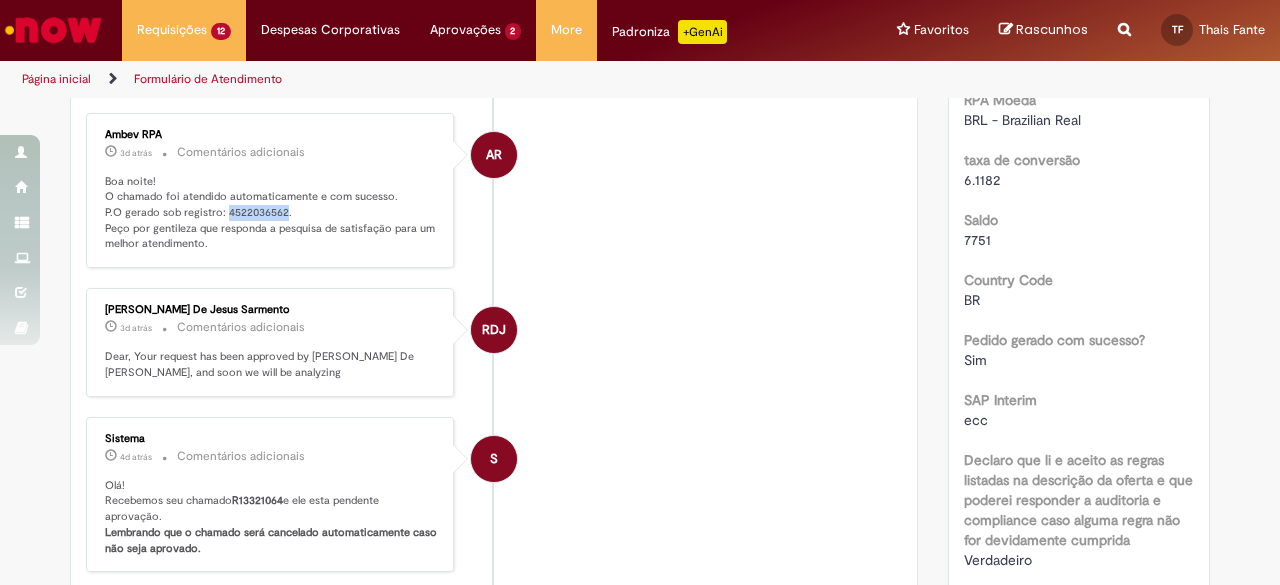 scroll, scrollTop: 0, scrollLeft: 0, axis: both 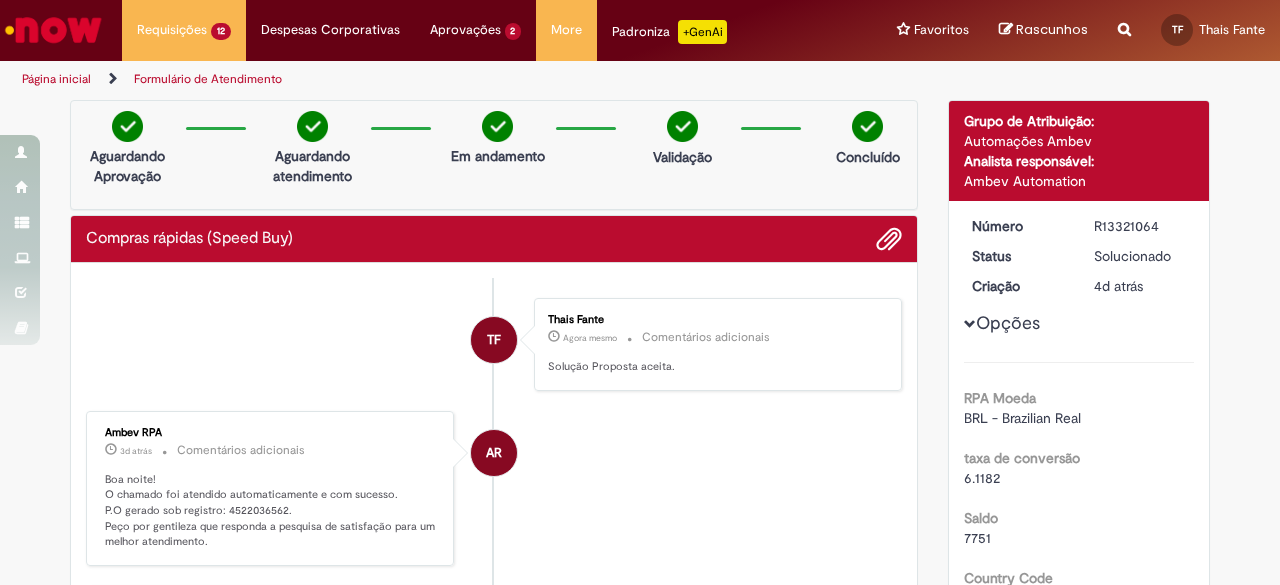 click on "AR
Ambev RPA
3d atrás 3 dias atrás     Comentários adicionais
Boa noite!
O chamado foi atendido automaticamente e com sucesso.
P.O gerado sob registro: 4522036562.
Peço por gentileza que responda a pesquisa de satisfação para um melhor atendimento." at bounding box center [494, 489] 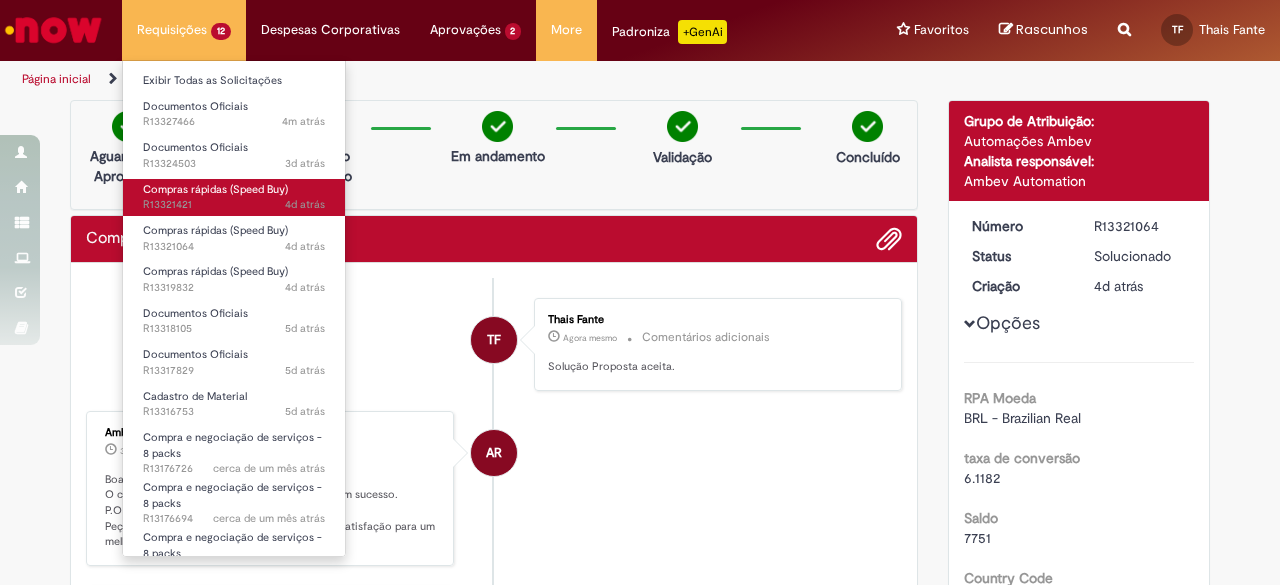 click on "Compras rápidas (Speed Buy)" at bounding box center [215, 189] 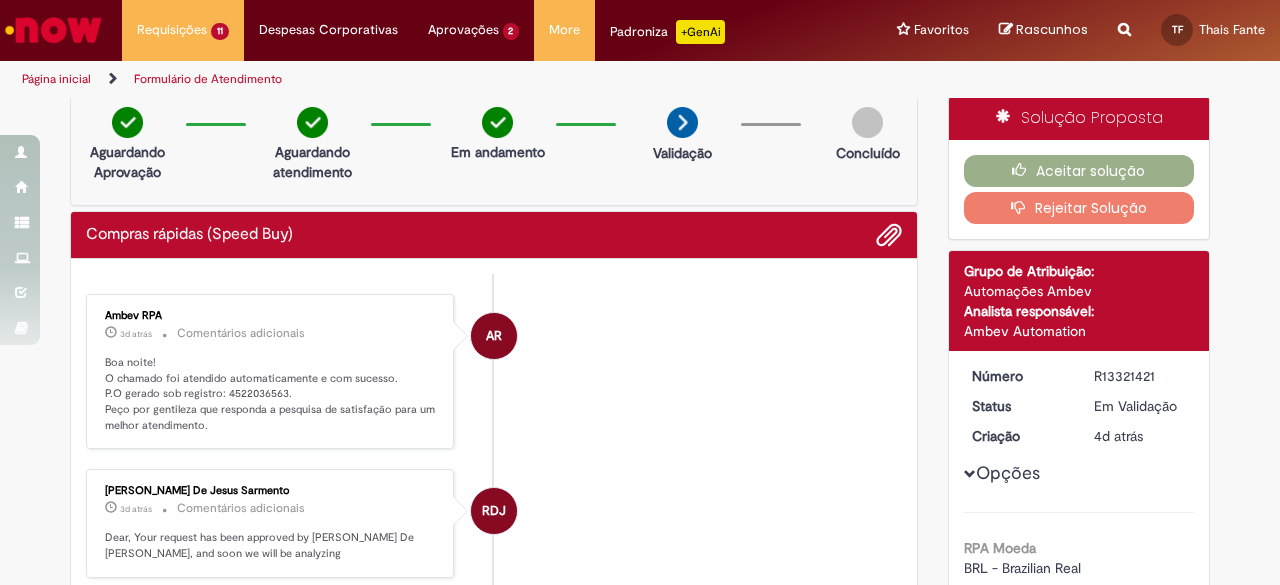 scroll, scrollTop: 0, scrollLeft: 0, axis: both 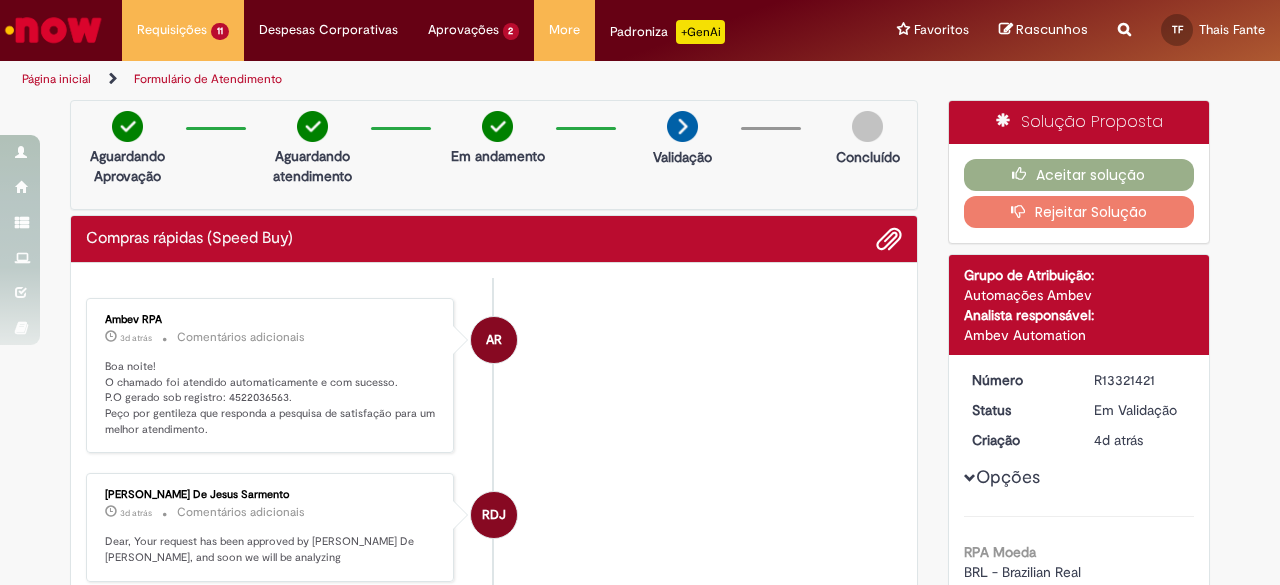 click on "R13321421" at bounding box center [1140, 380] 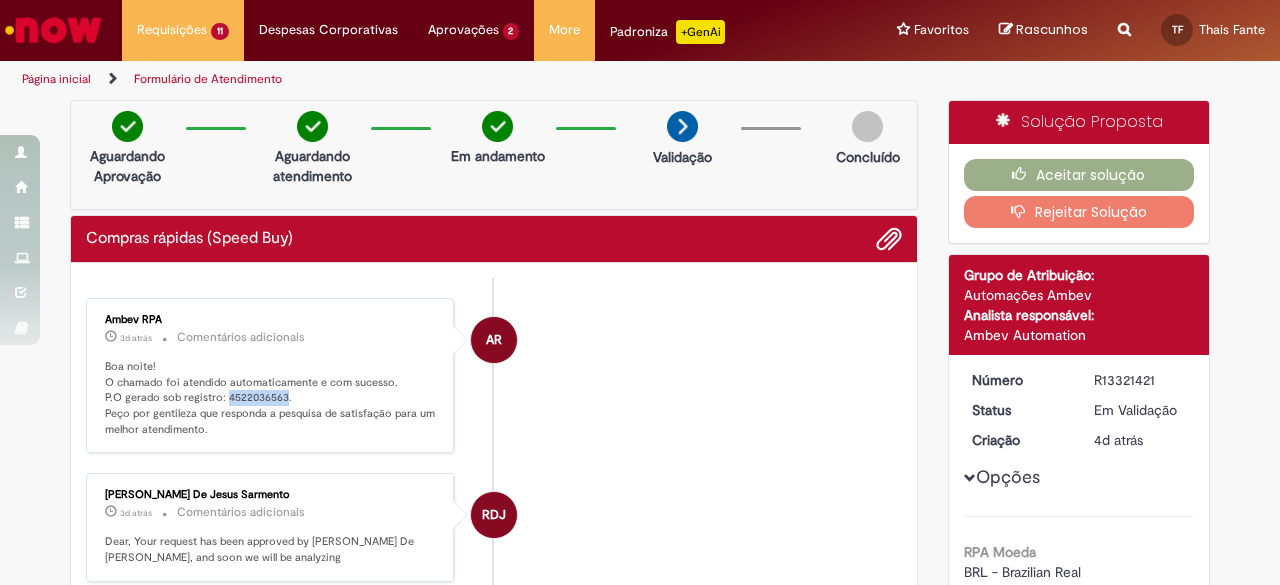 click on "Boa noite!
O chamado foi atendido automaticamente e com sucesso.
P.O gerado sob registro: 4522036563.
Peço por gentileza que responda a pesquisa de satisfação para um melhor atendimento." at bounding box center [271, 398] 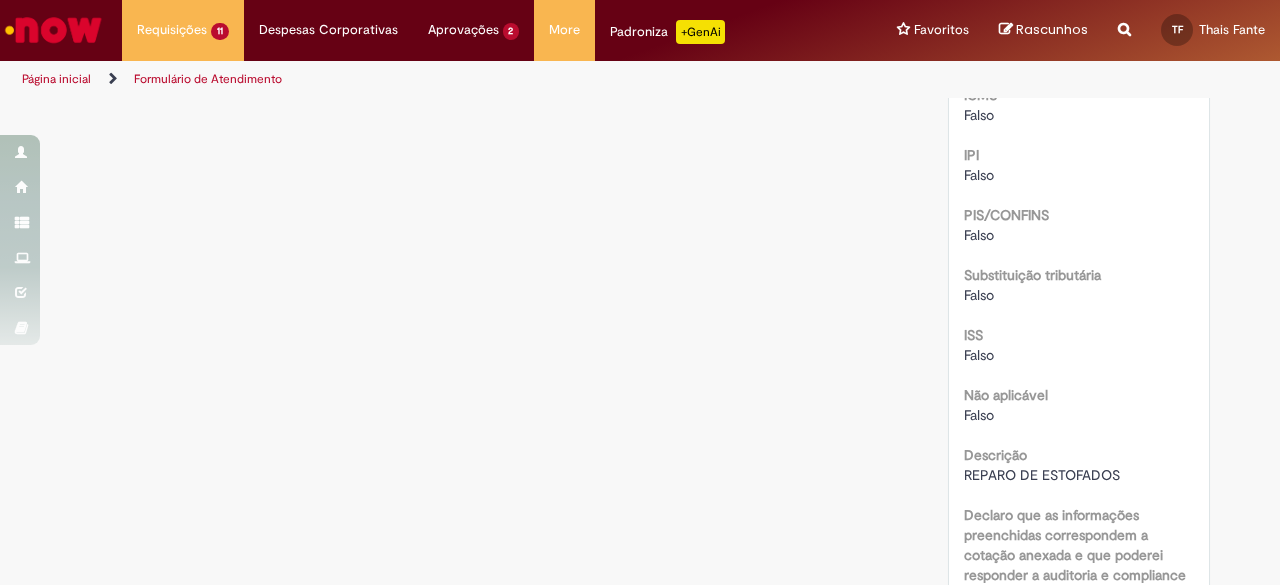 scroll, scrollTop: 2600, scrollLeft: 0, axis: vertical 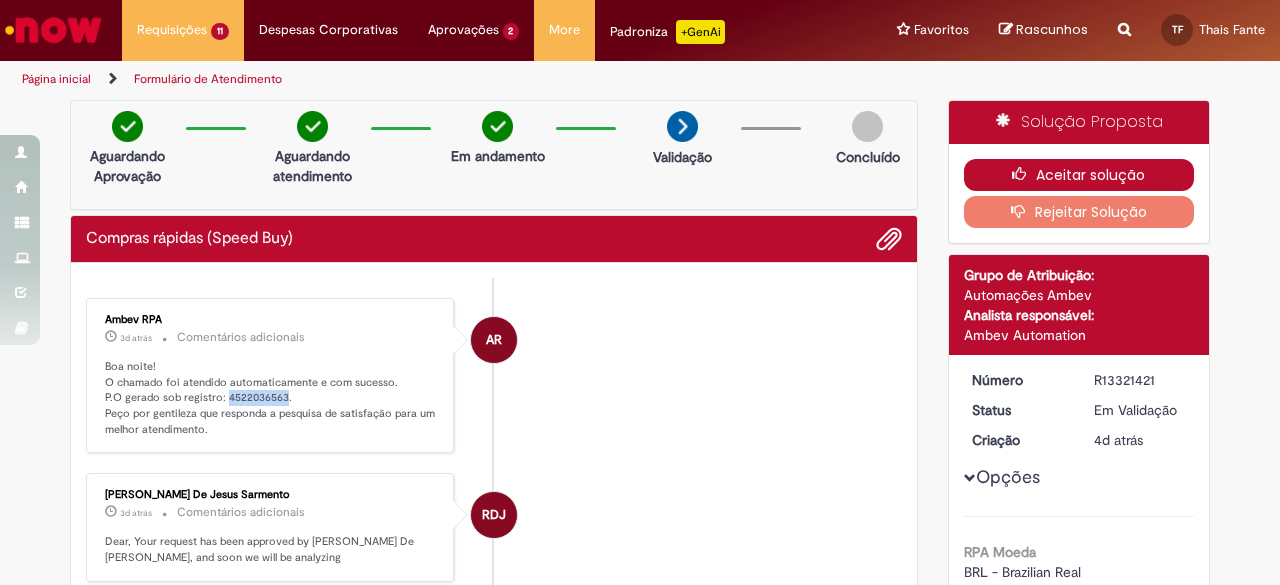 click on "Aceitar solução" at bounding box center [1079, 175] 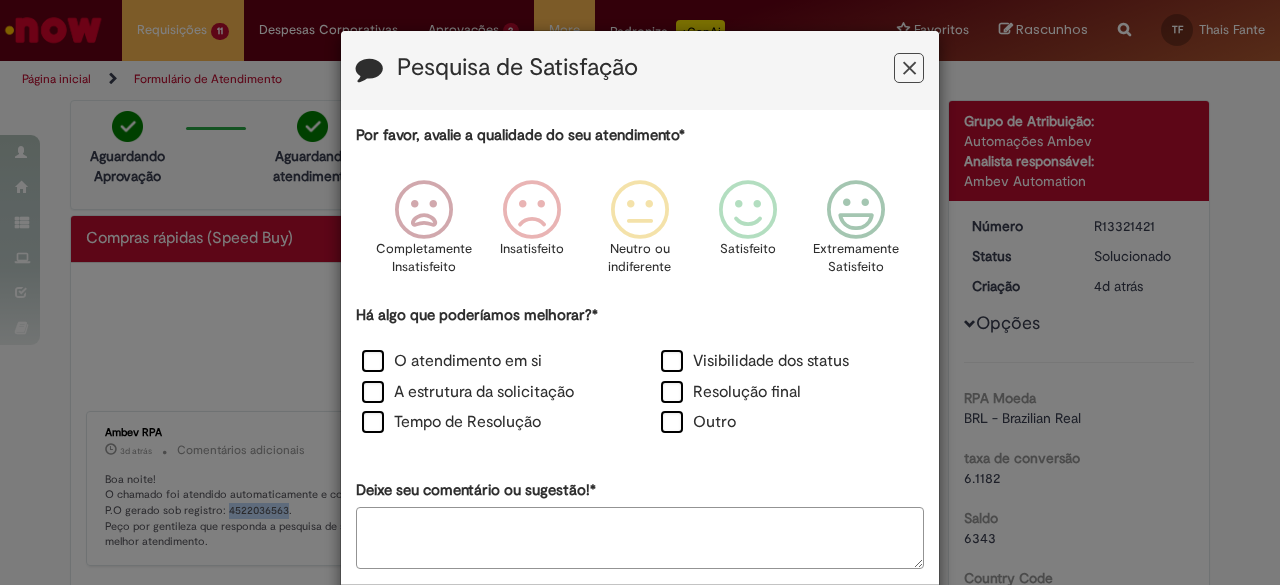 click at bounding box center [909, 68] 